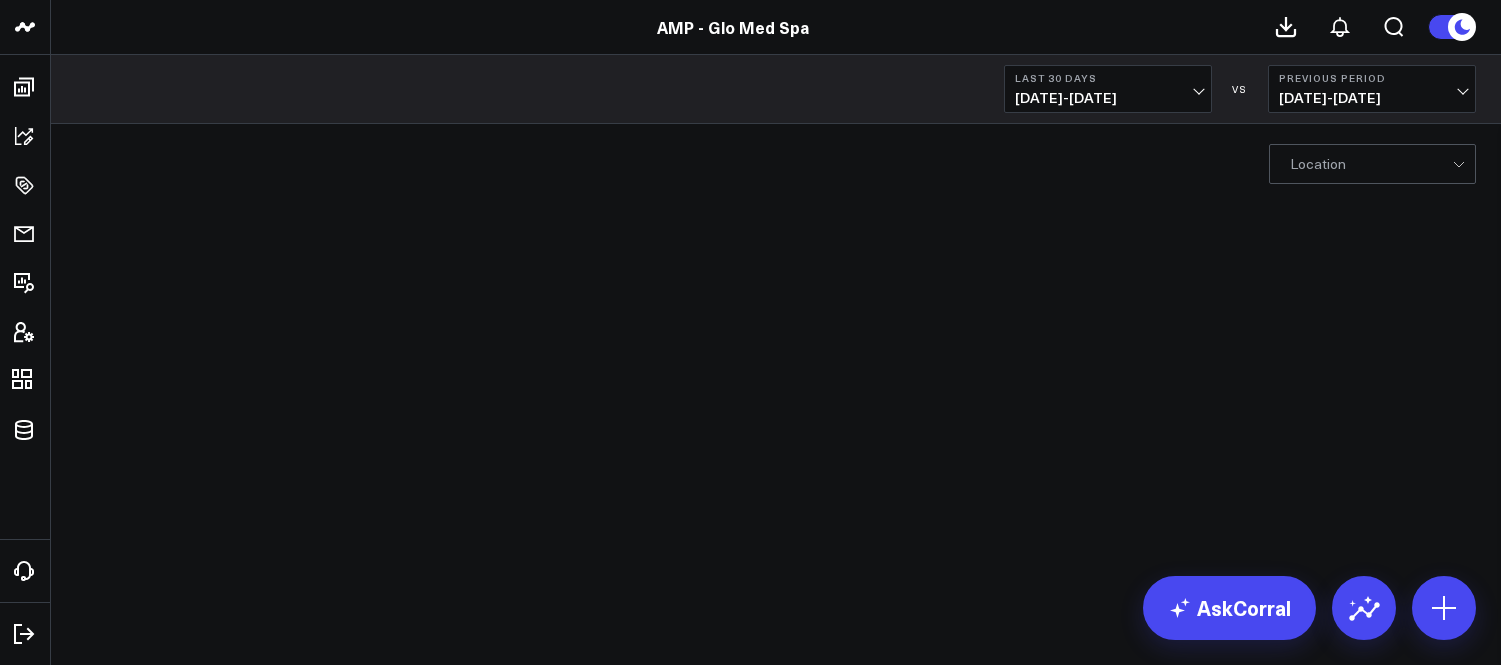 scroll, scrollTop: 0, scrollLeft: 0, axis: both 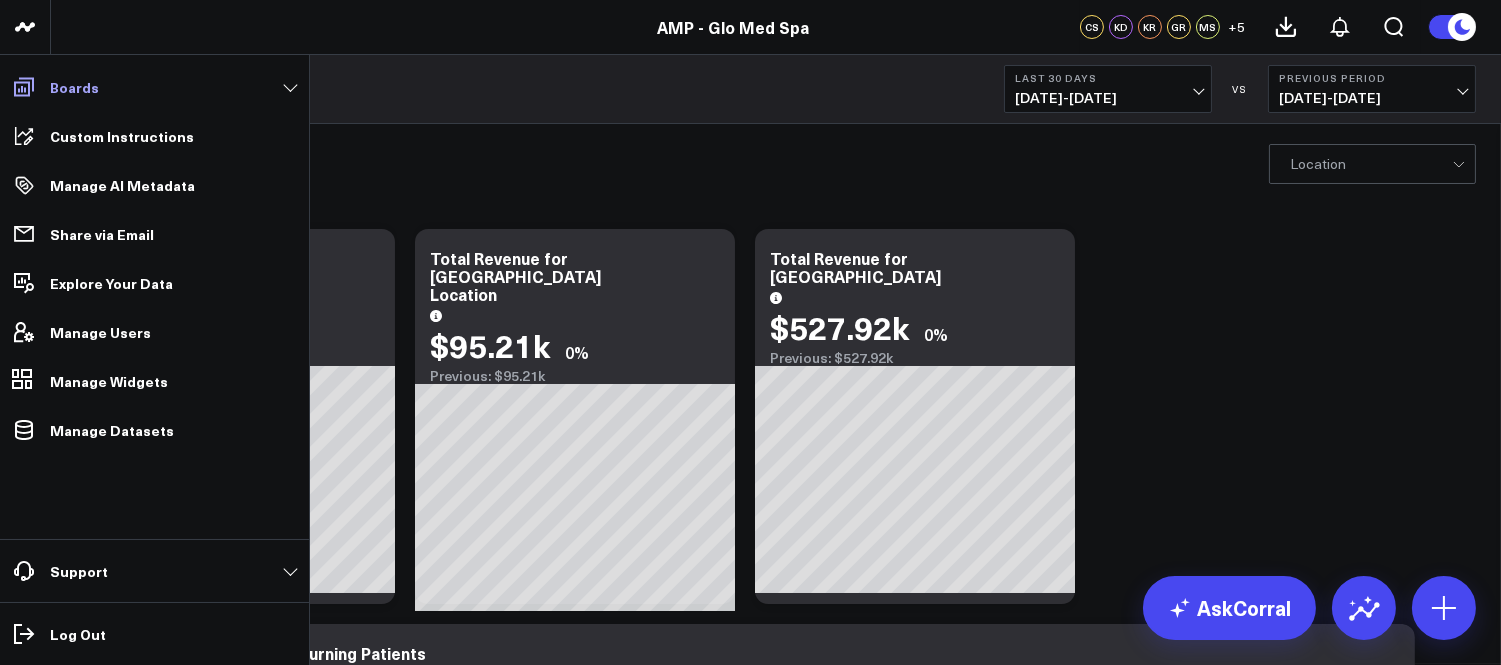 click on "Boards" at bounding box center [154, 87] 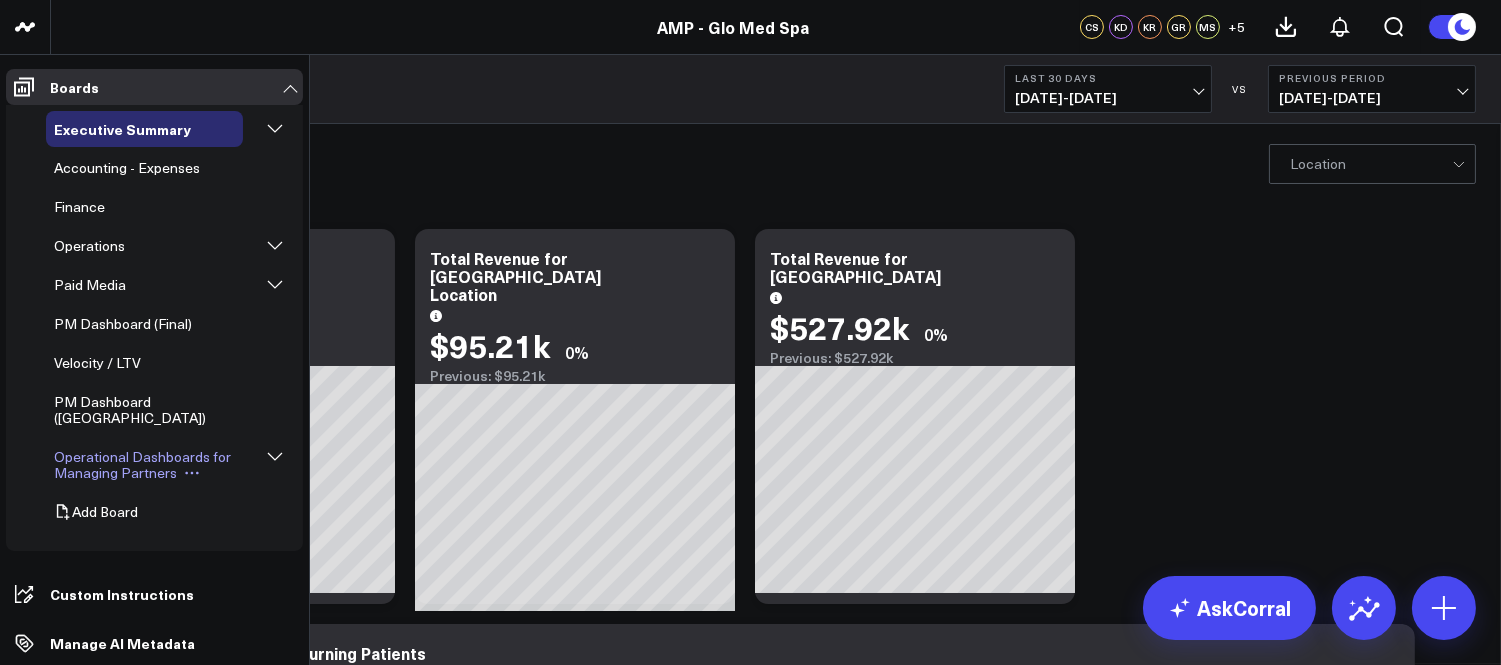click on "Operational Dashboards for Managing Partners" at bounding box center (142, 464) 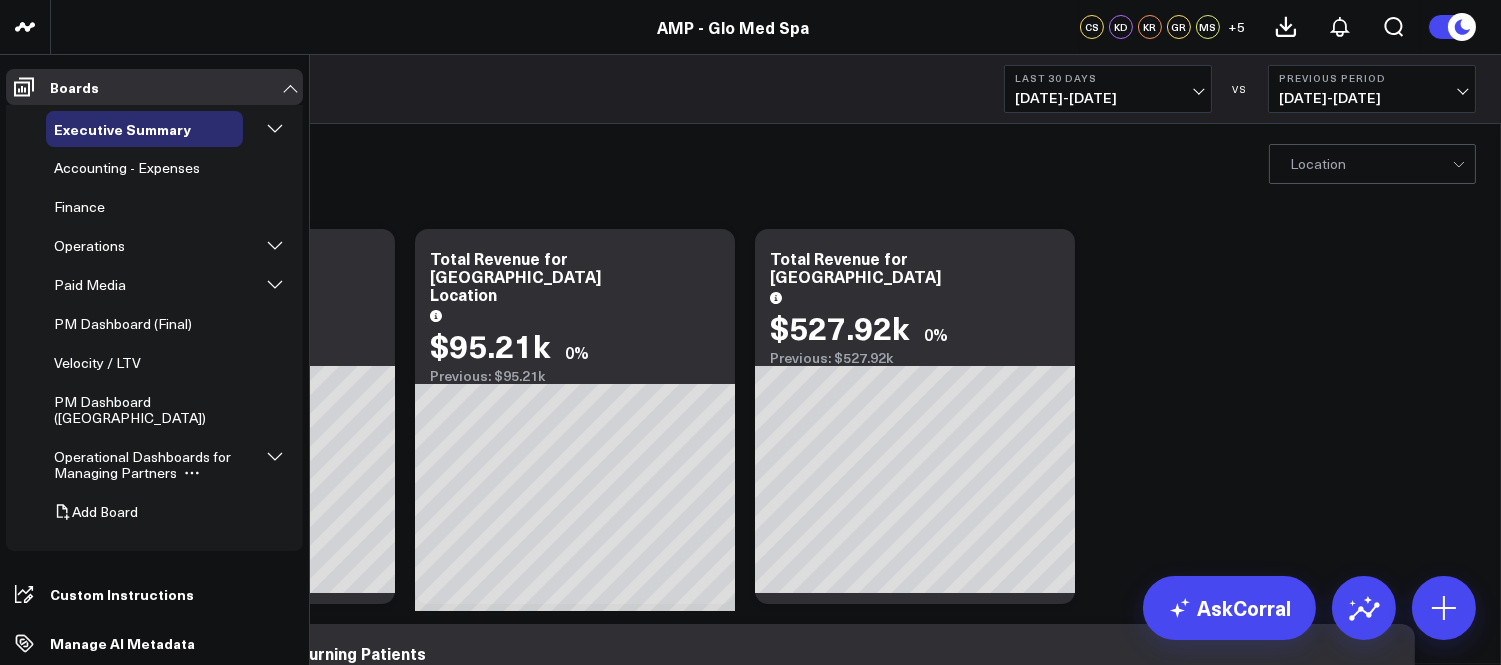 click 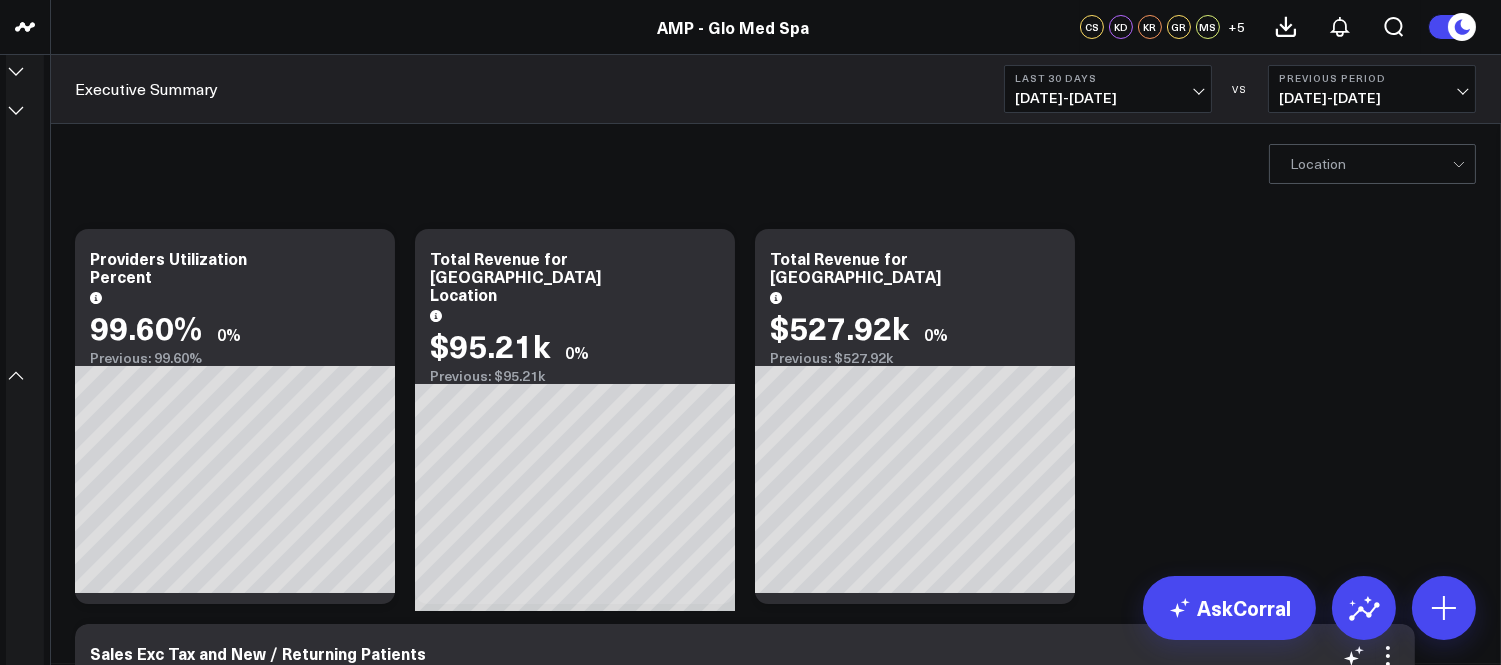 scroll, scrollTop: 0, scrollLeft: 0, axis: both 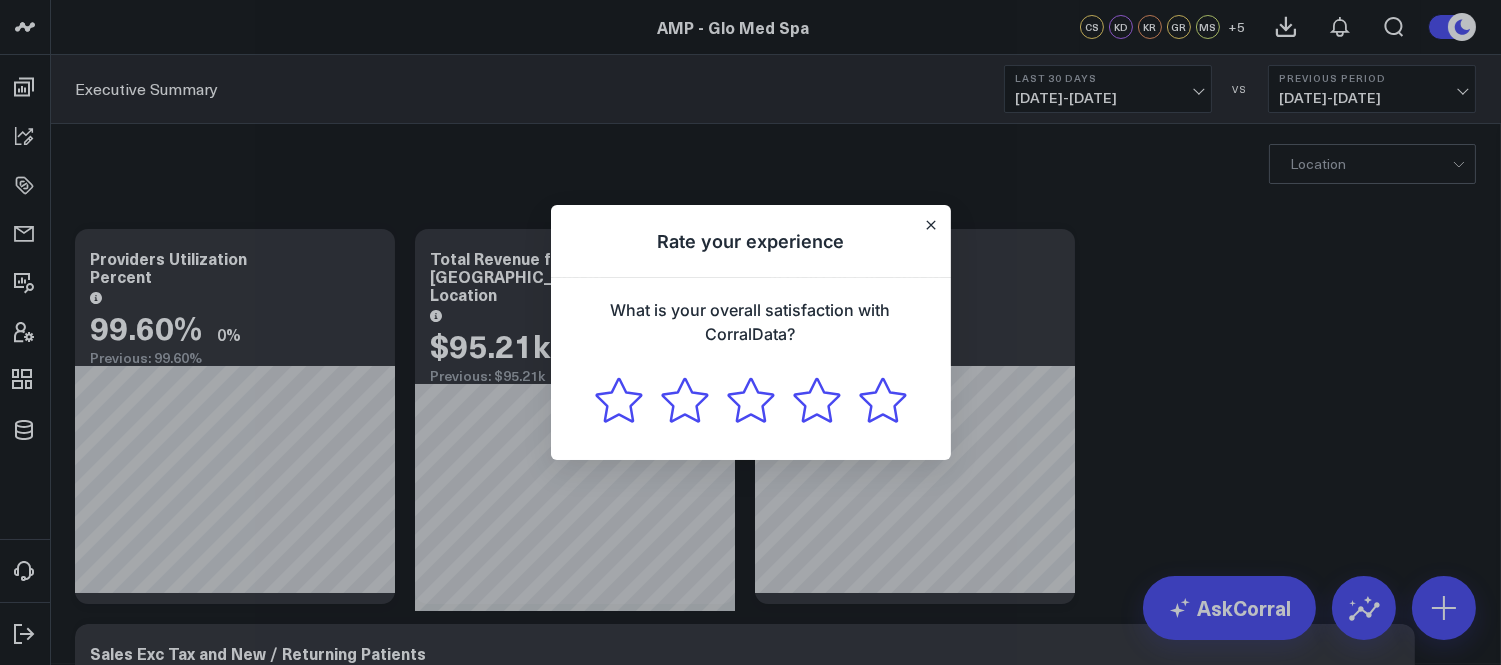 click at bounding box center [750, 332] 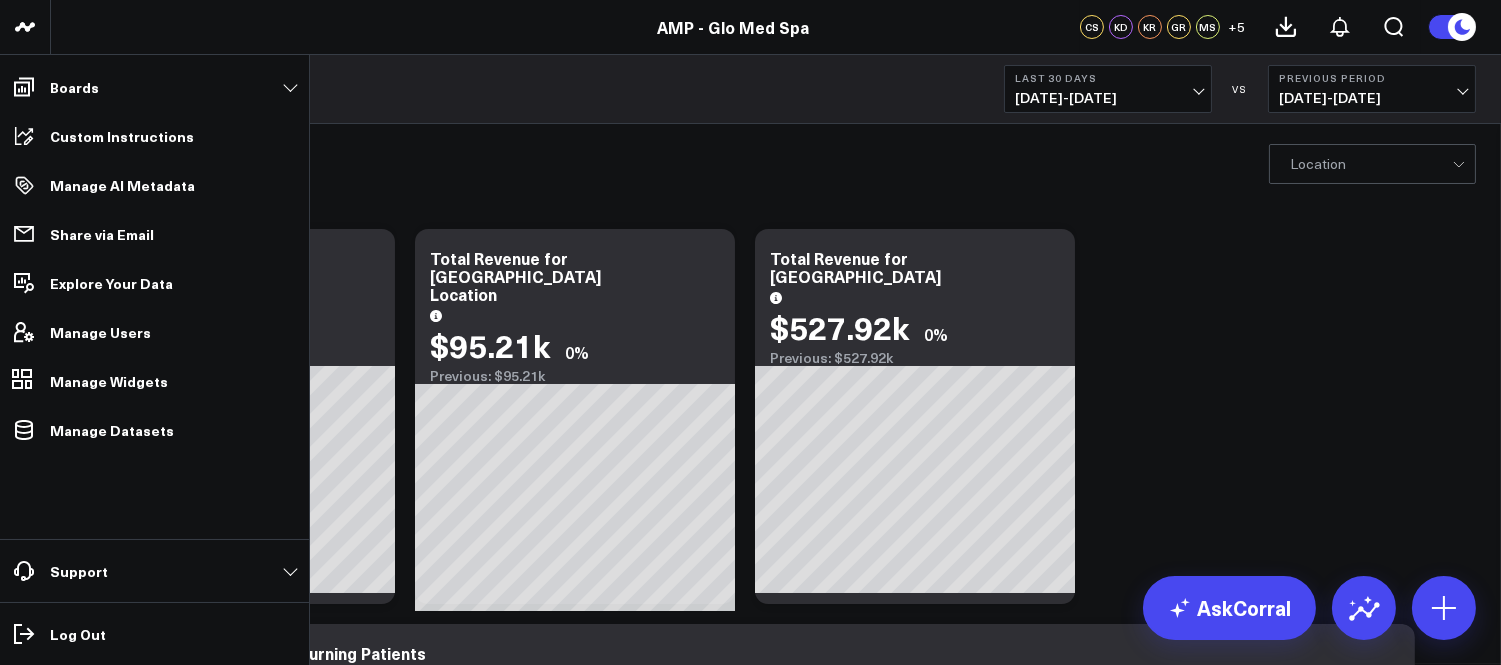drag, startPoint x: 278, startPoint y: 83, endPoint x: 293, endPoint y: 95, distance: 19.209373 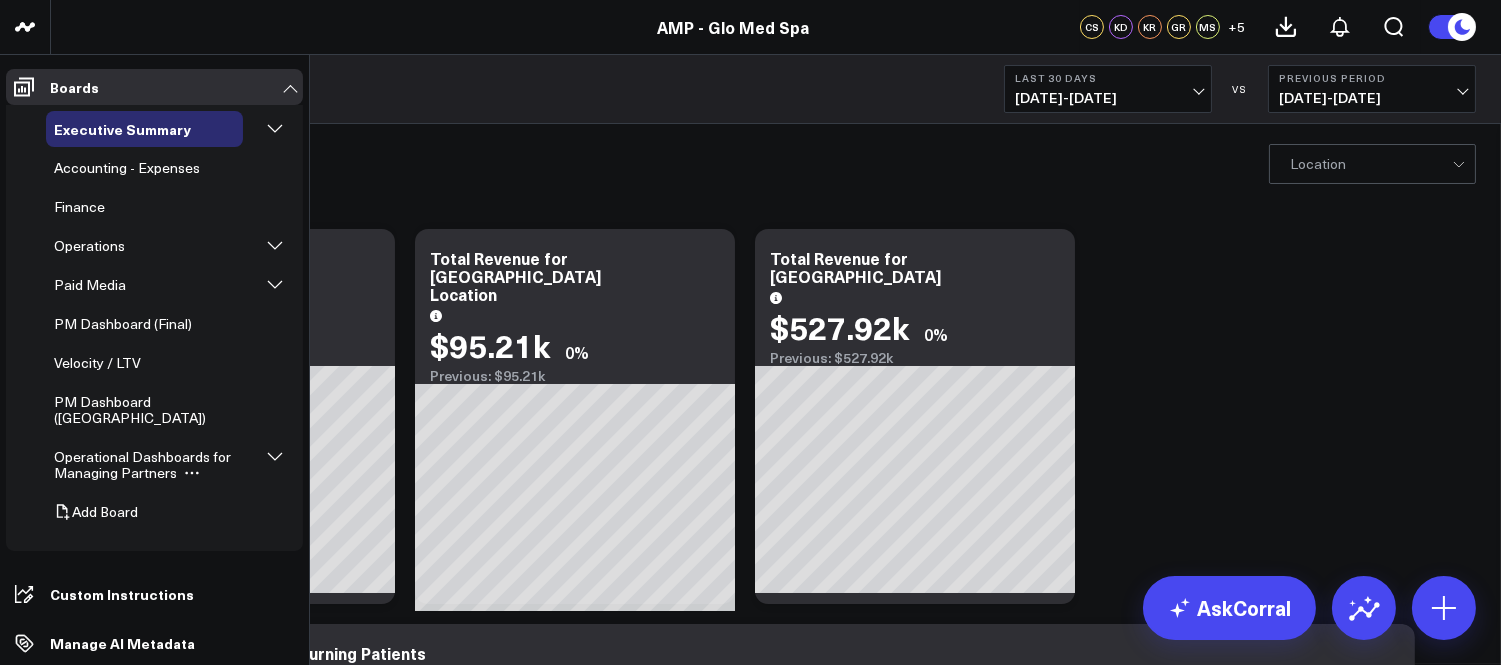 click at bounding box center (275, 455) 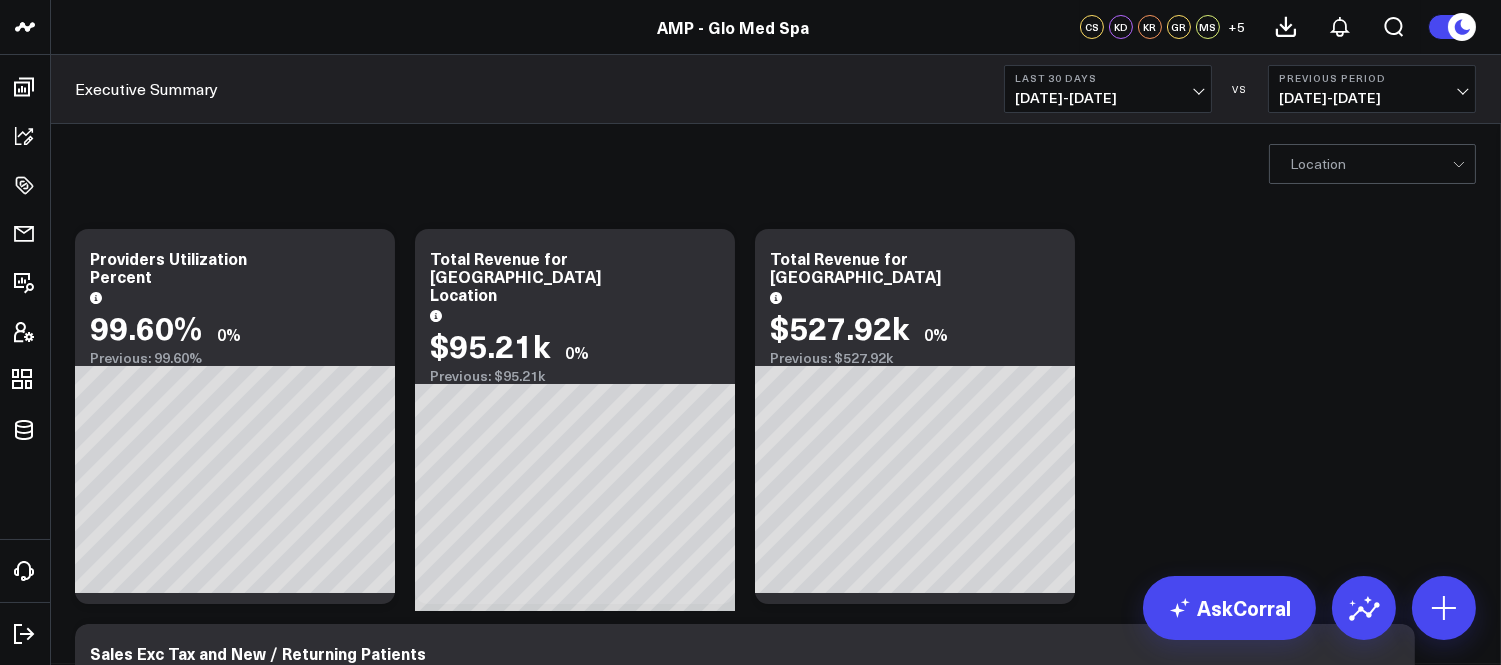 scroll, scrollTop: 0, scrollLeft: 0, axis: both 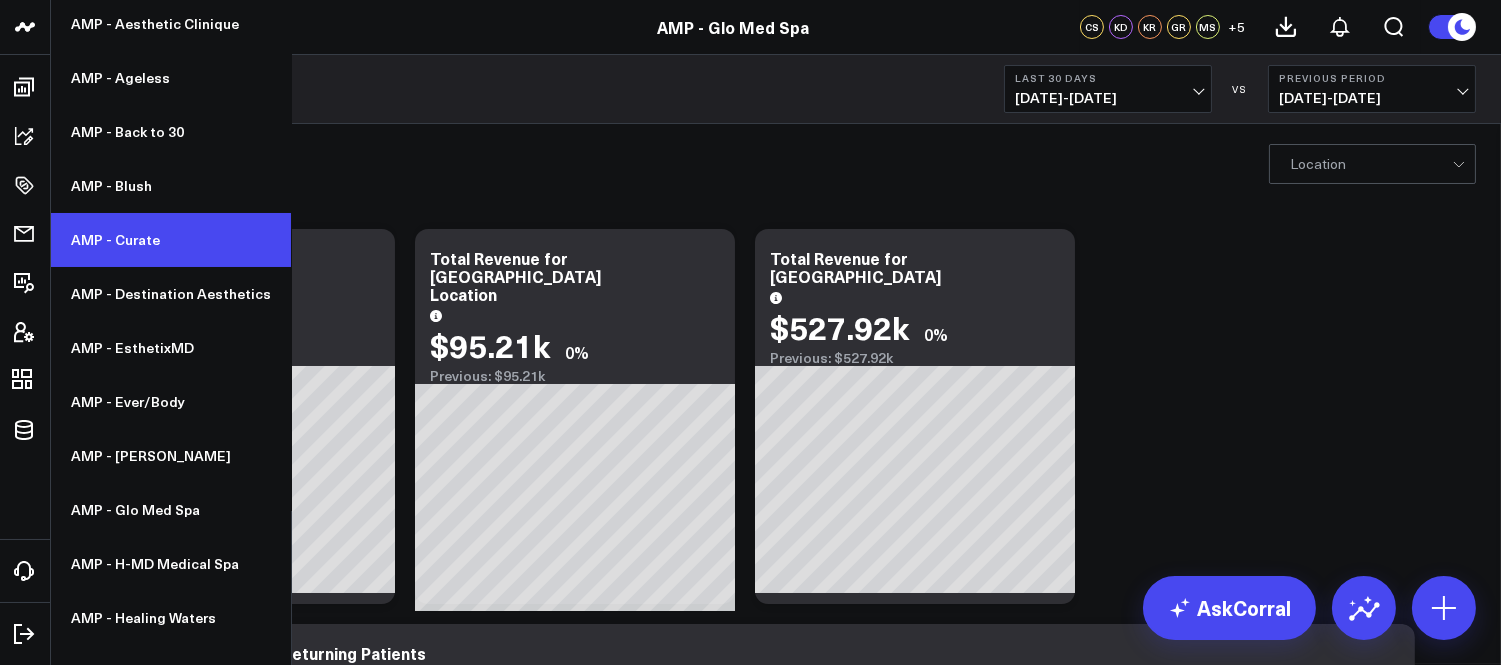 click on "AMP - Curate" at bounding box center [171, 240] 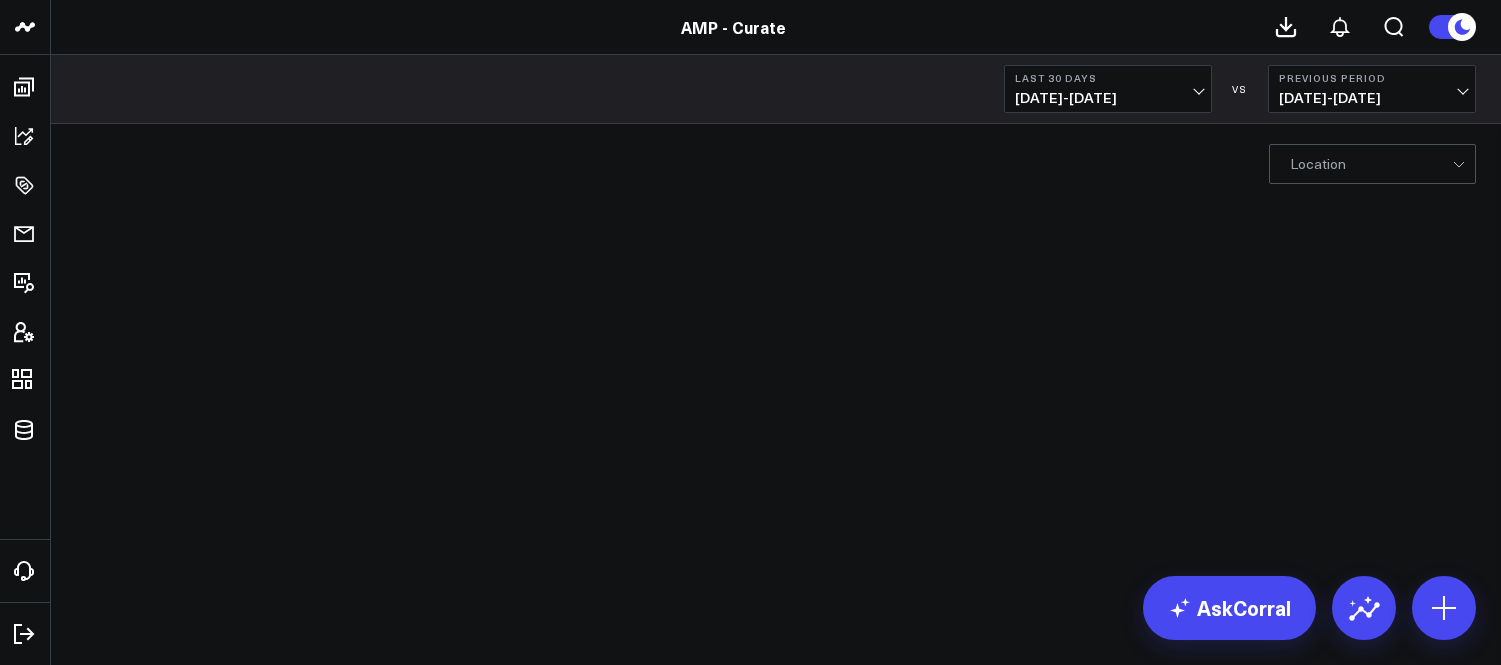scroll, scrollTop: 0, scrollLeft: 0, axis: both 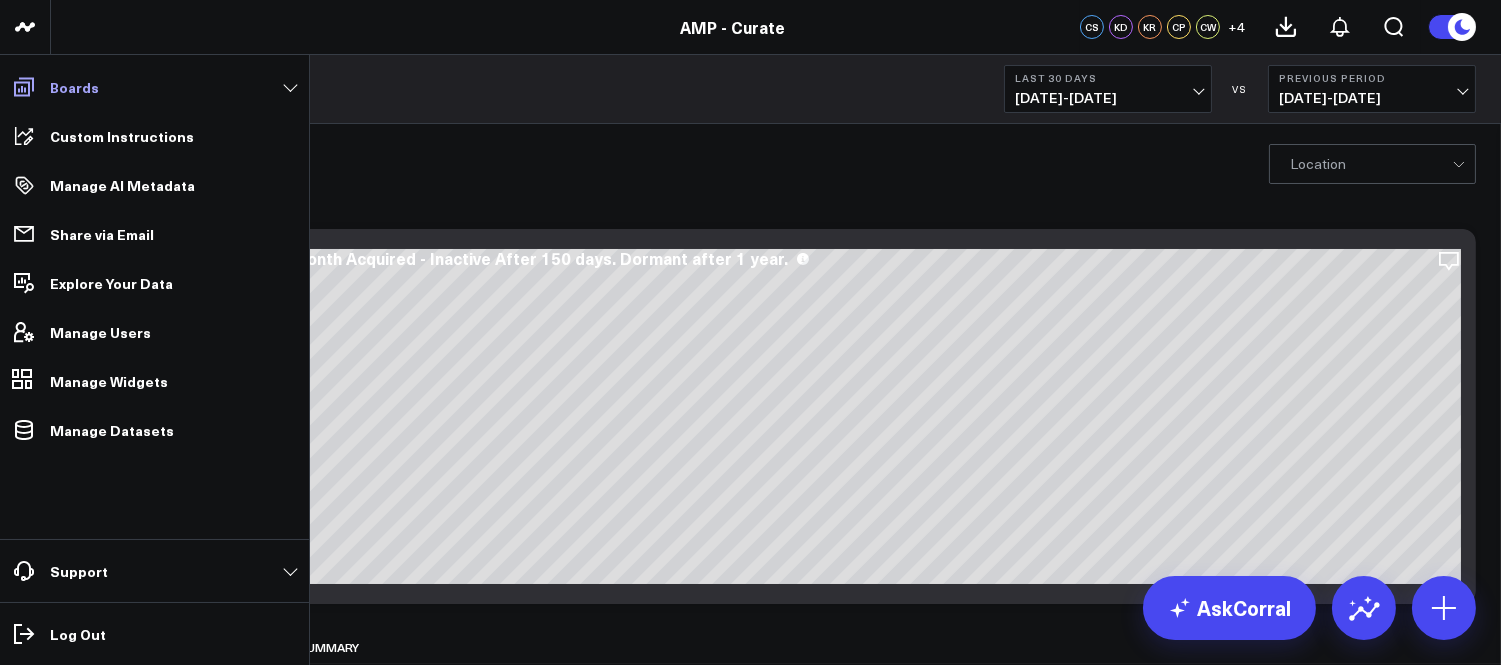 click on "Boards" at bounding box center [74, 87] 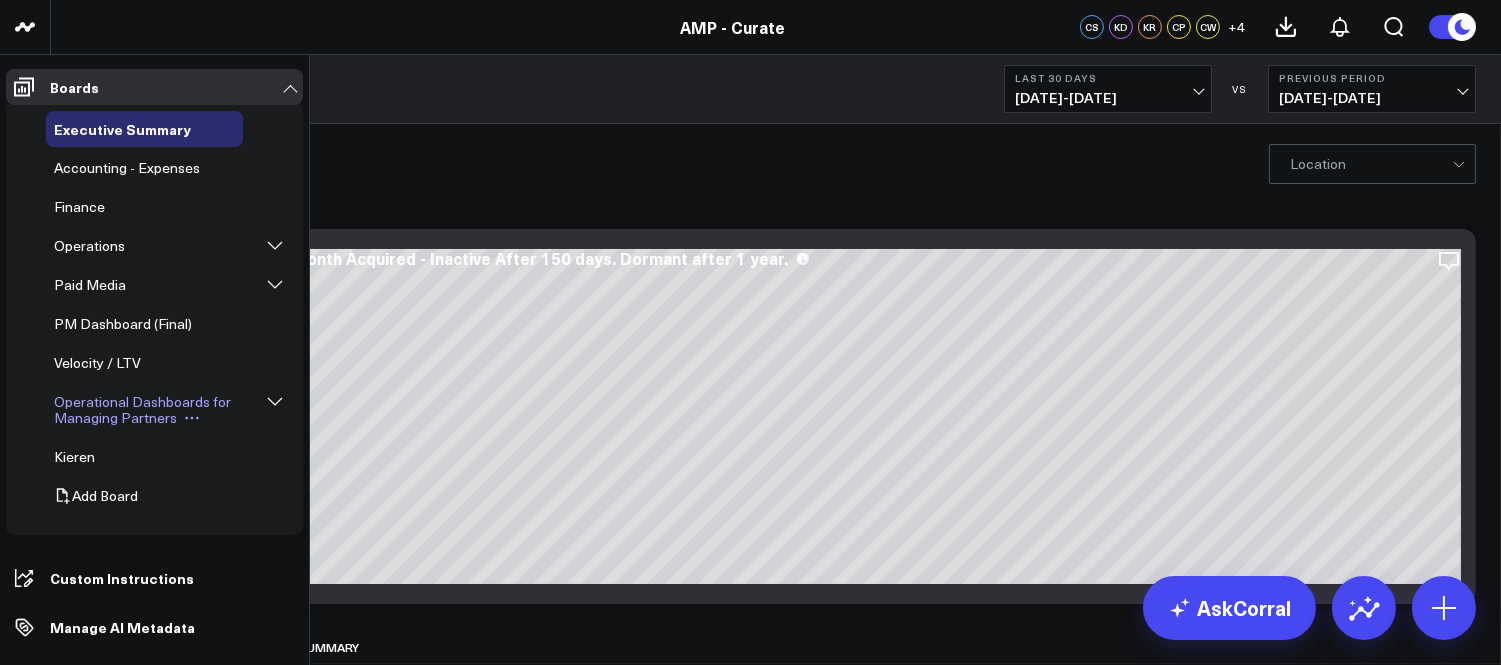 click on "Operational Dashboards for Managing Partners" at bounding box center (142, 409) 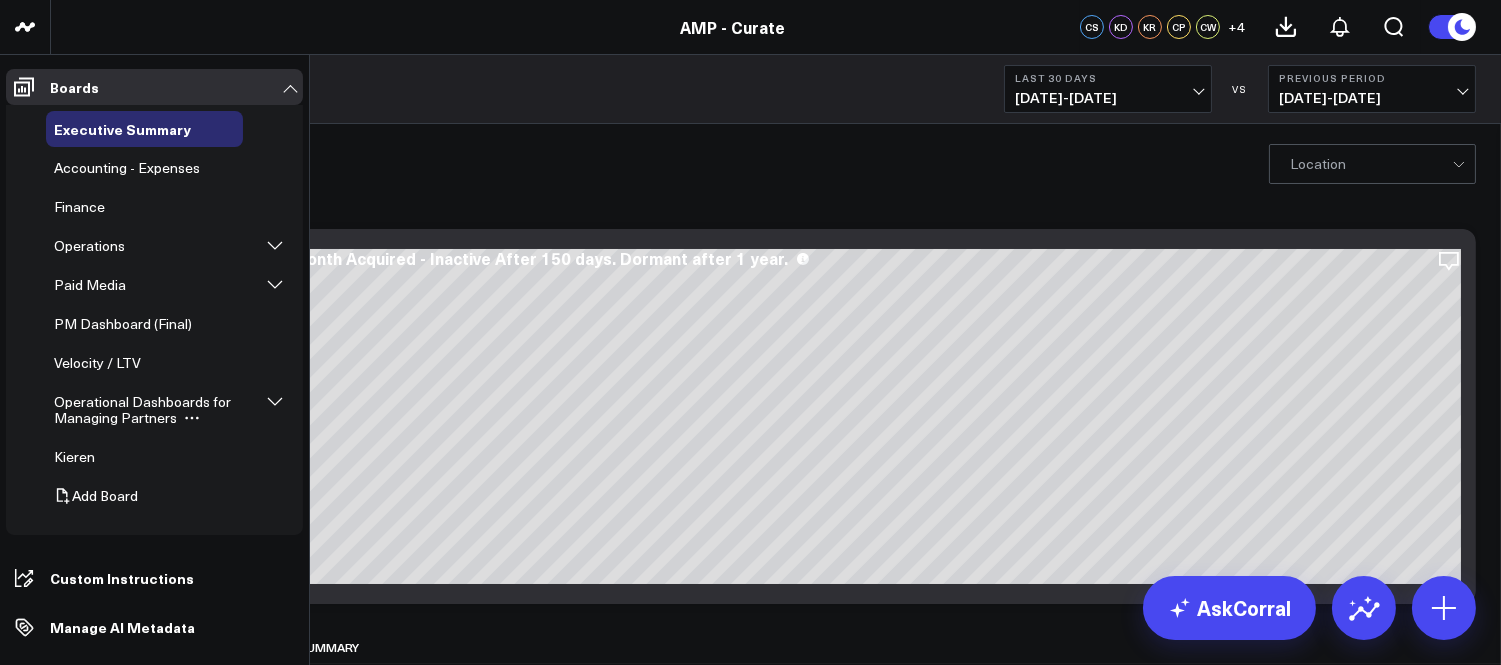 click 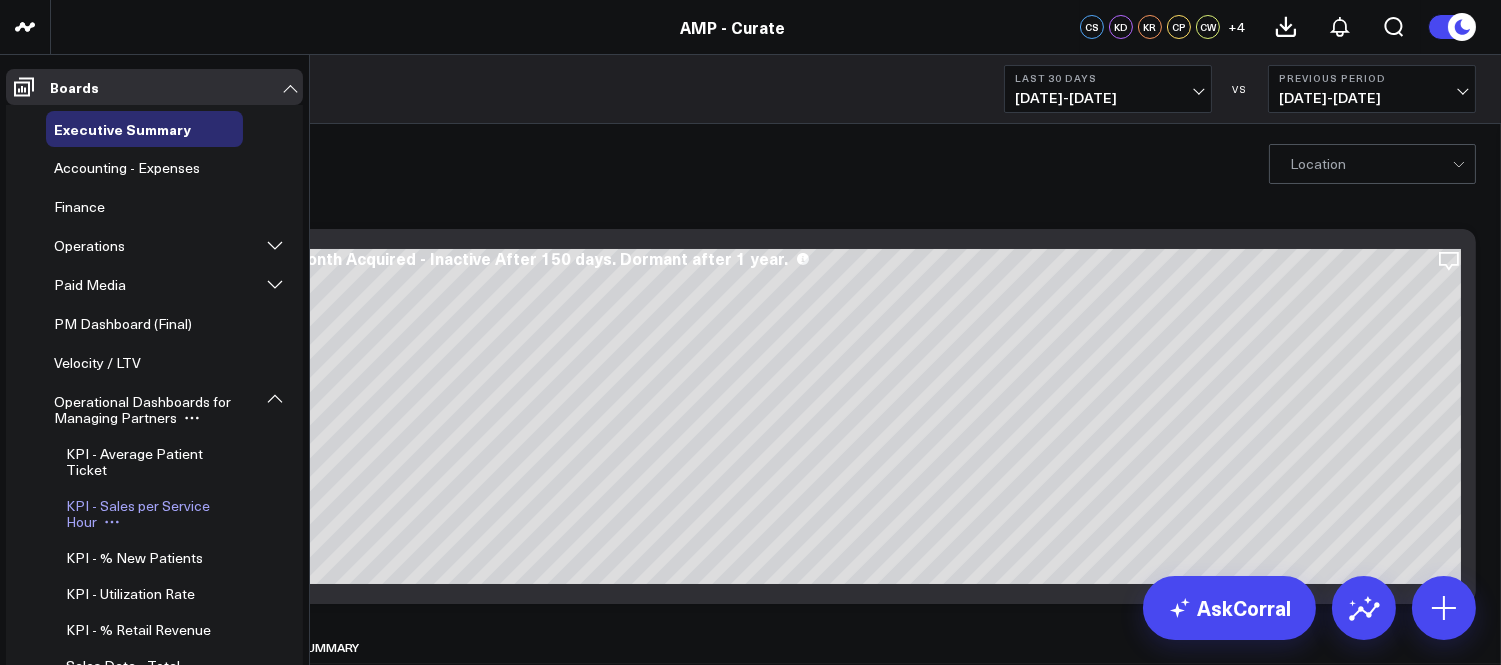 click on "KPI - Sales per Service Hour" at bounding box center [138, 513] 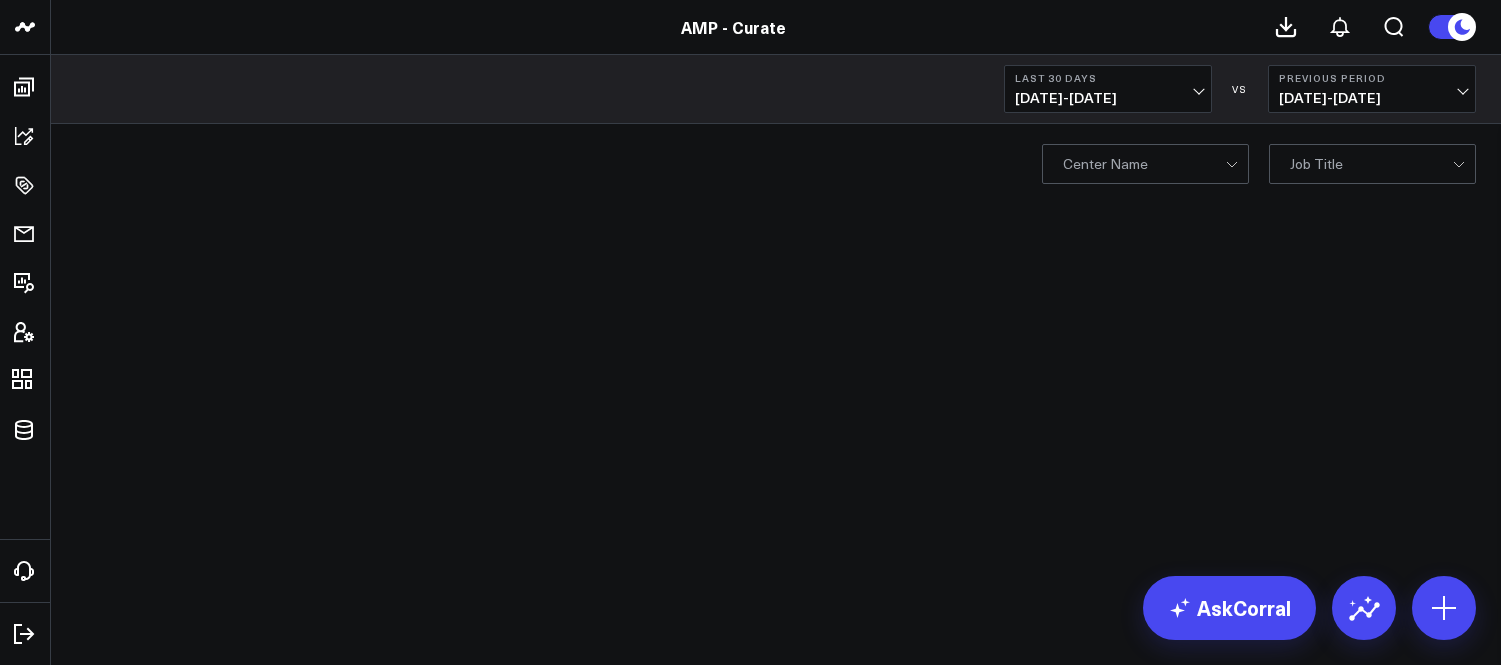 scroll, scrollTop: 0, scrollLeft: 0, axis: both 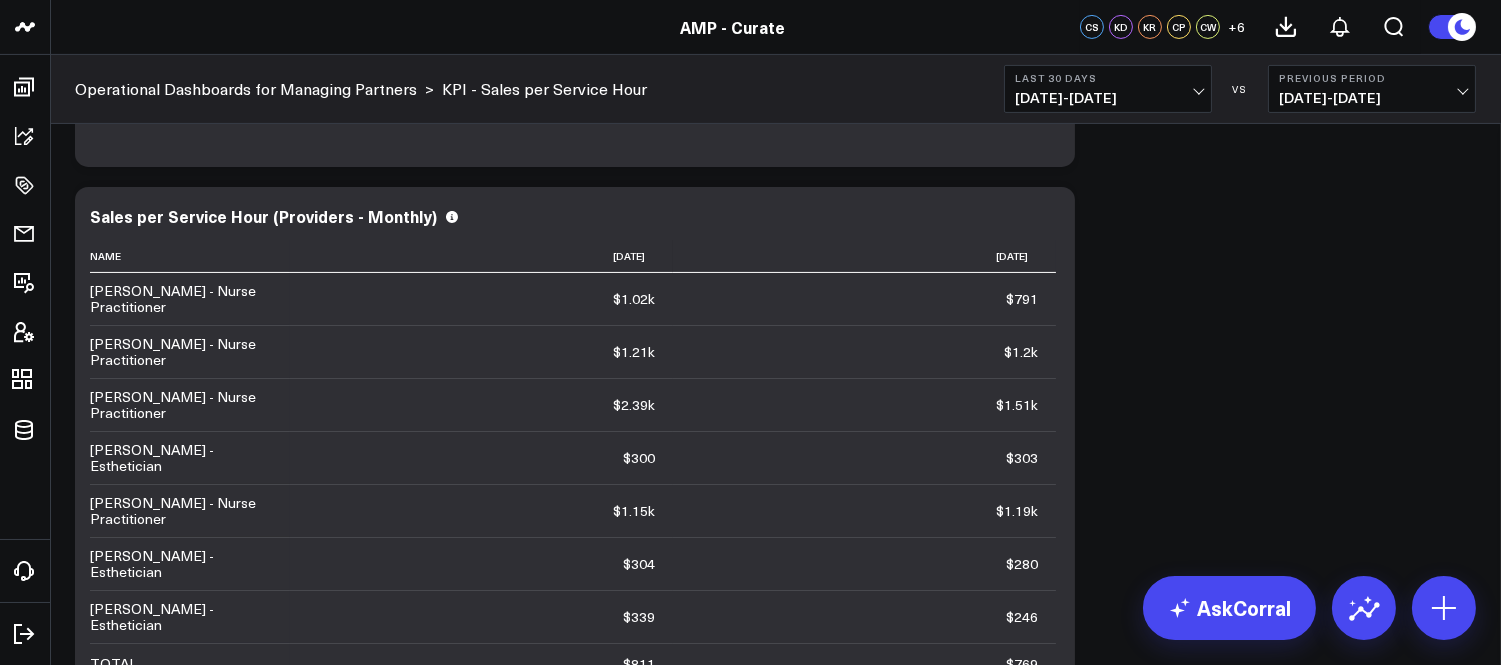 click on "Last 30 Days 06/10/25  -  07/09/25" at bounding box center (1108, 89) 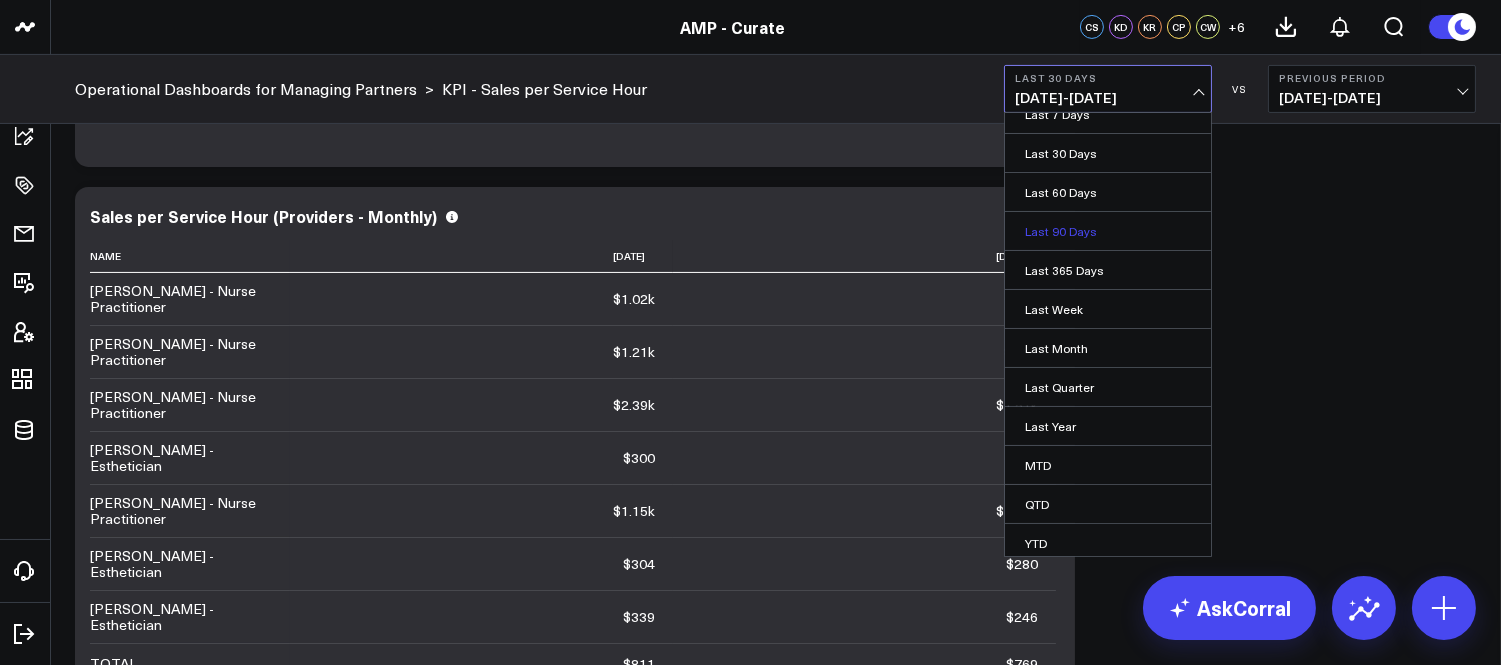 scroll, scrollTop: 102, scrollLeft: 0, axis: vertical 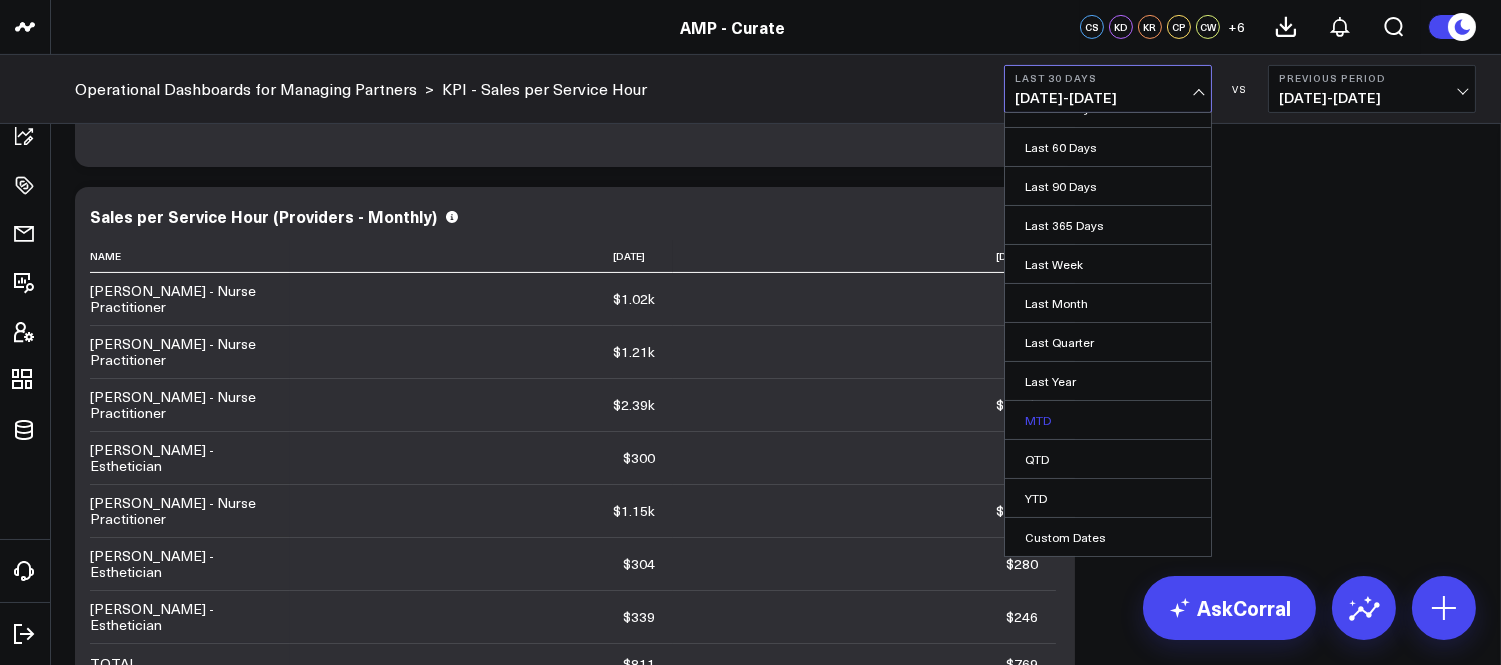 click on "MTD" at bounding box center (1108, 420) 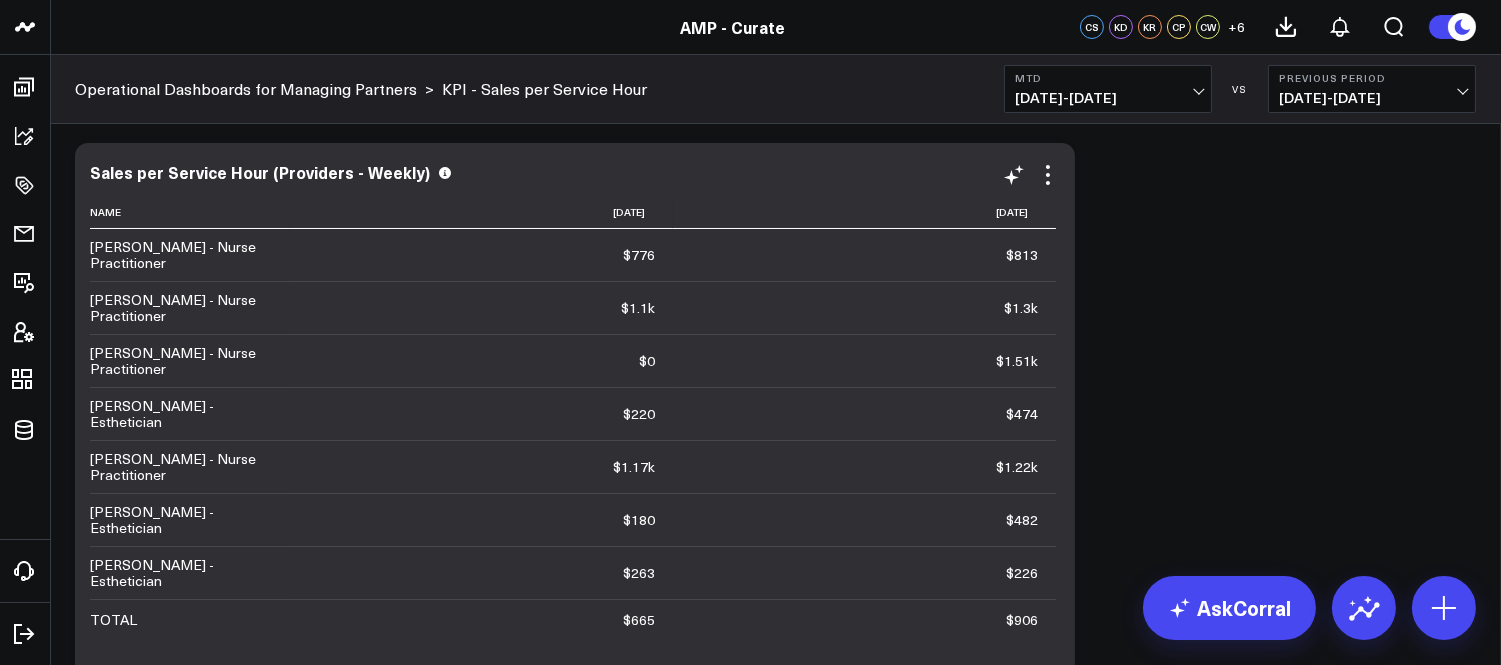 scroll, scrollTop: 111, scrollLeft: 0, axis: vertical 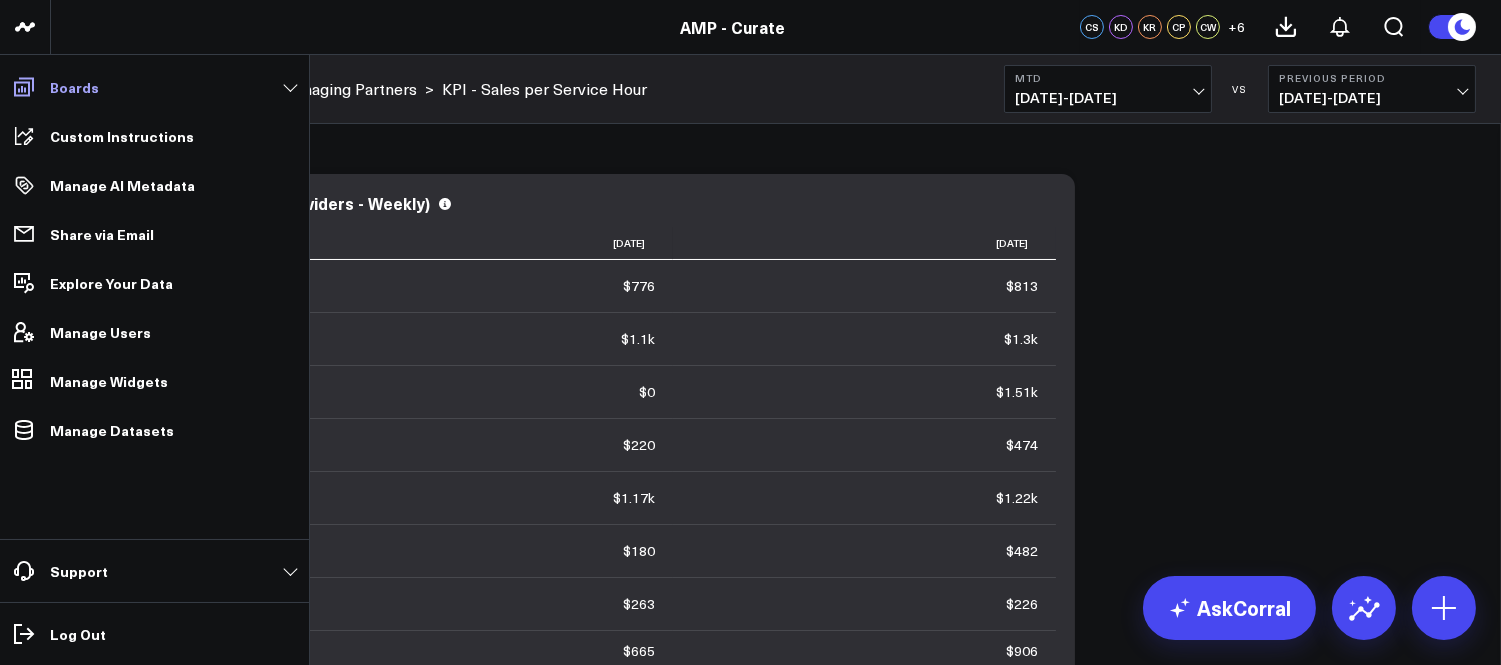 click on "Boards" at bounding box center (154, 87) 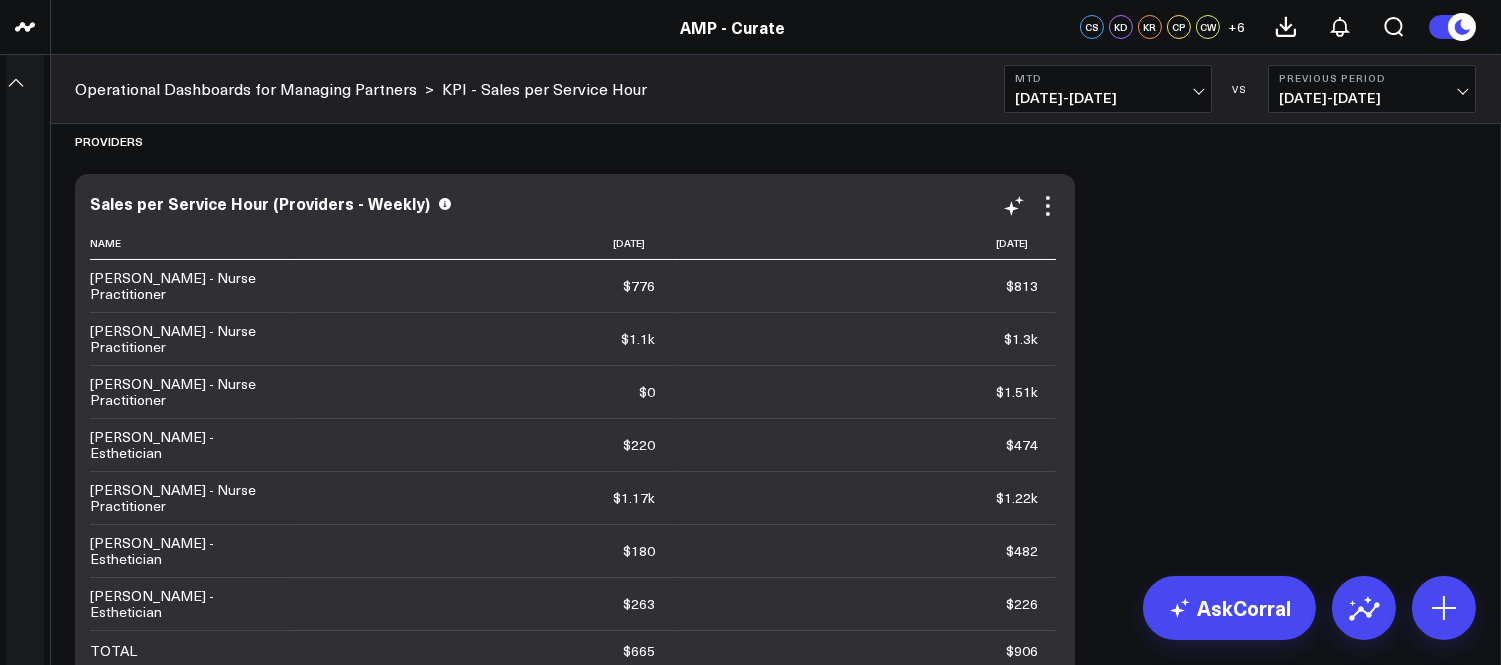 scroll, scrollTop: 0, scrollLeft: 0, axis: both 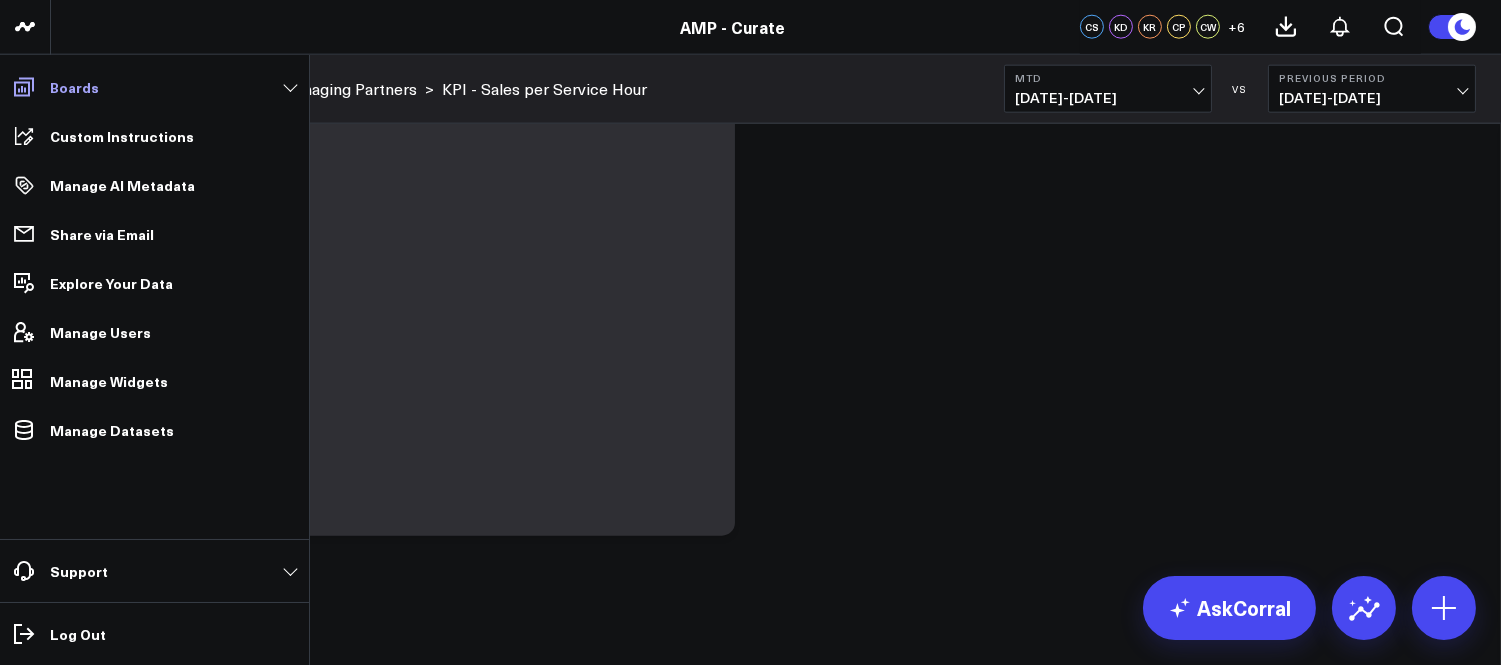 click on "Boards" at bounding box center [154, 87] 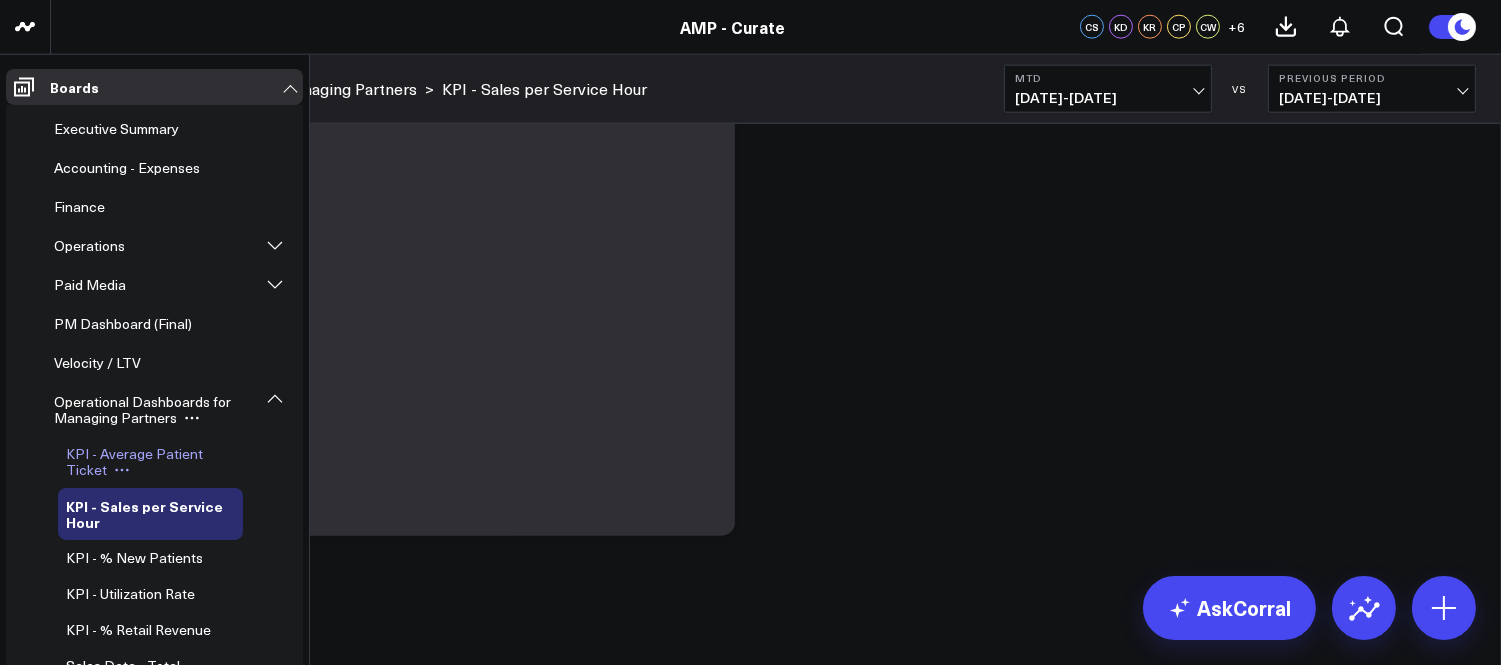 scroll, scrollTop: 111, scrollLeft: 0, axis: vertical 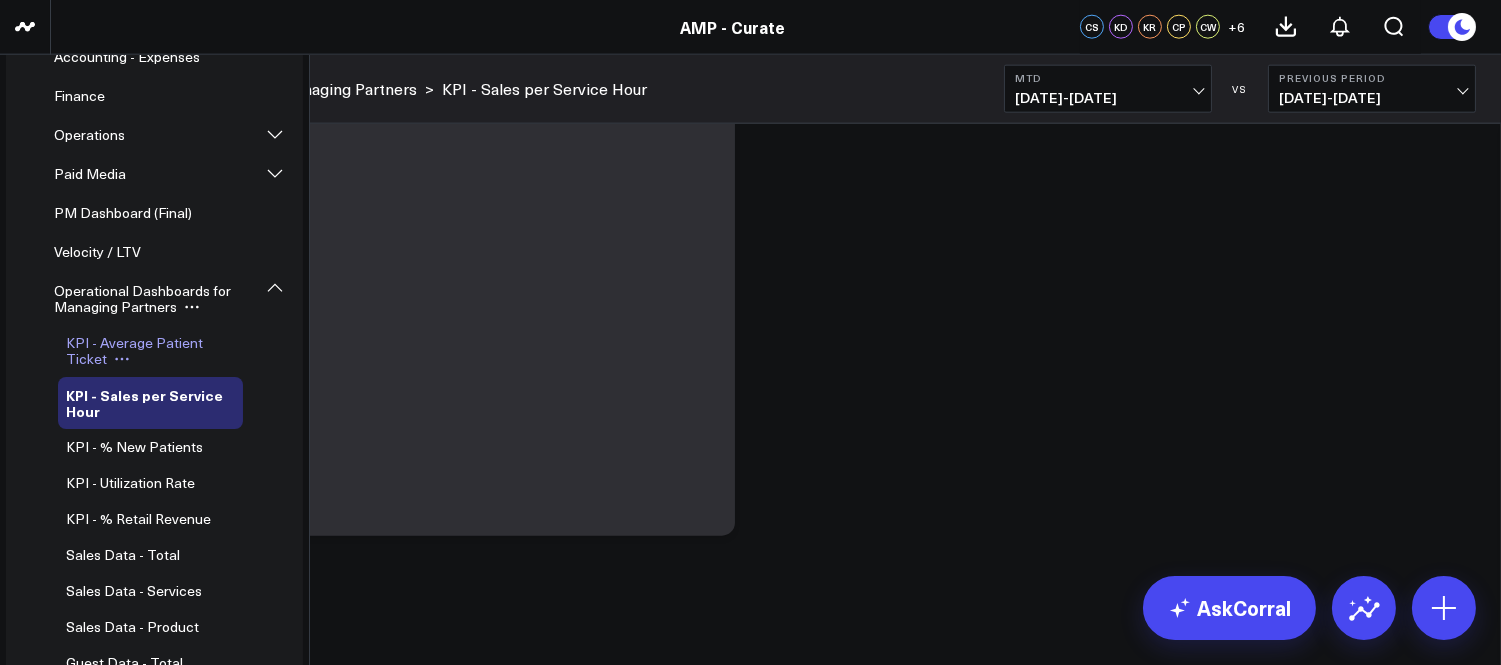 click on "KPI - Average Patient Ticket" at bounding box center (134, 350) 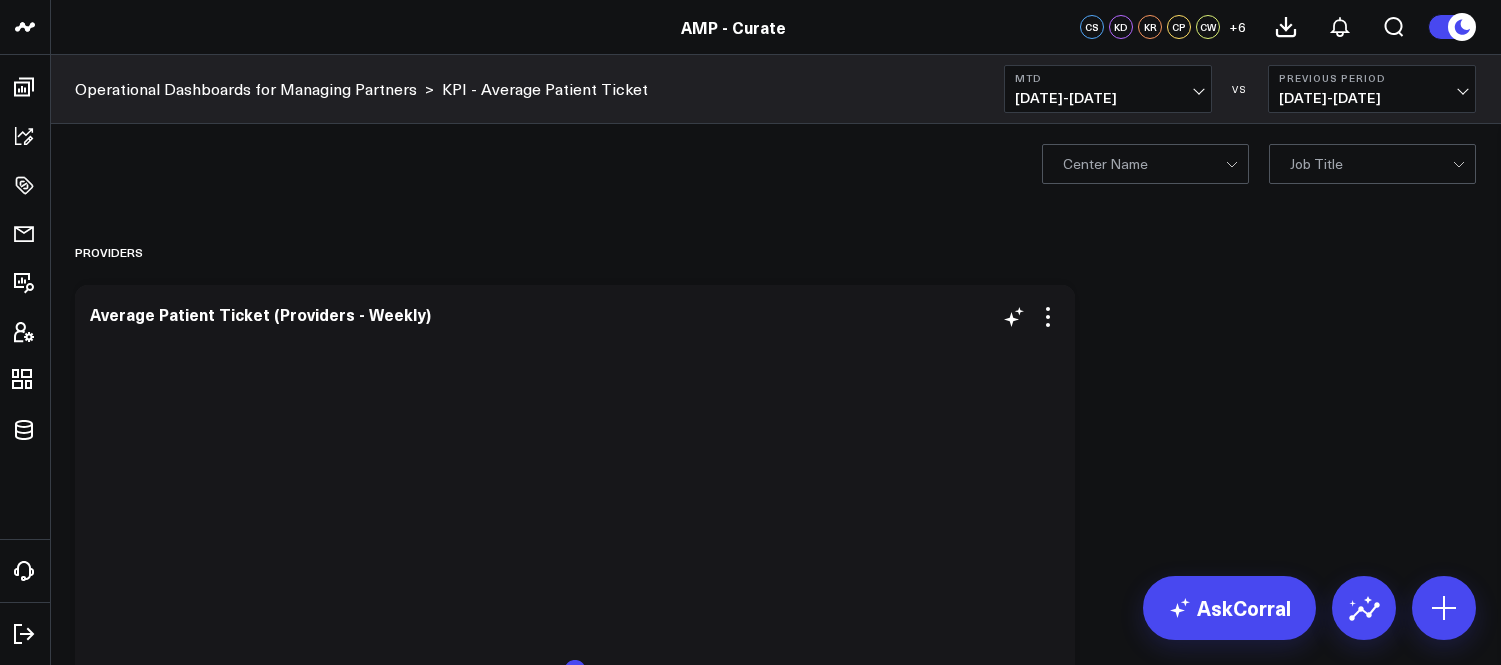 scroll, scrollTop: 0, scrollLeft: 0, axis: both 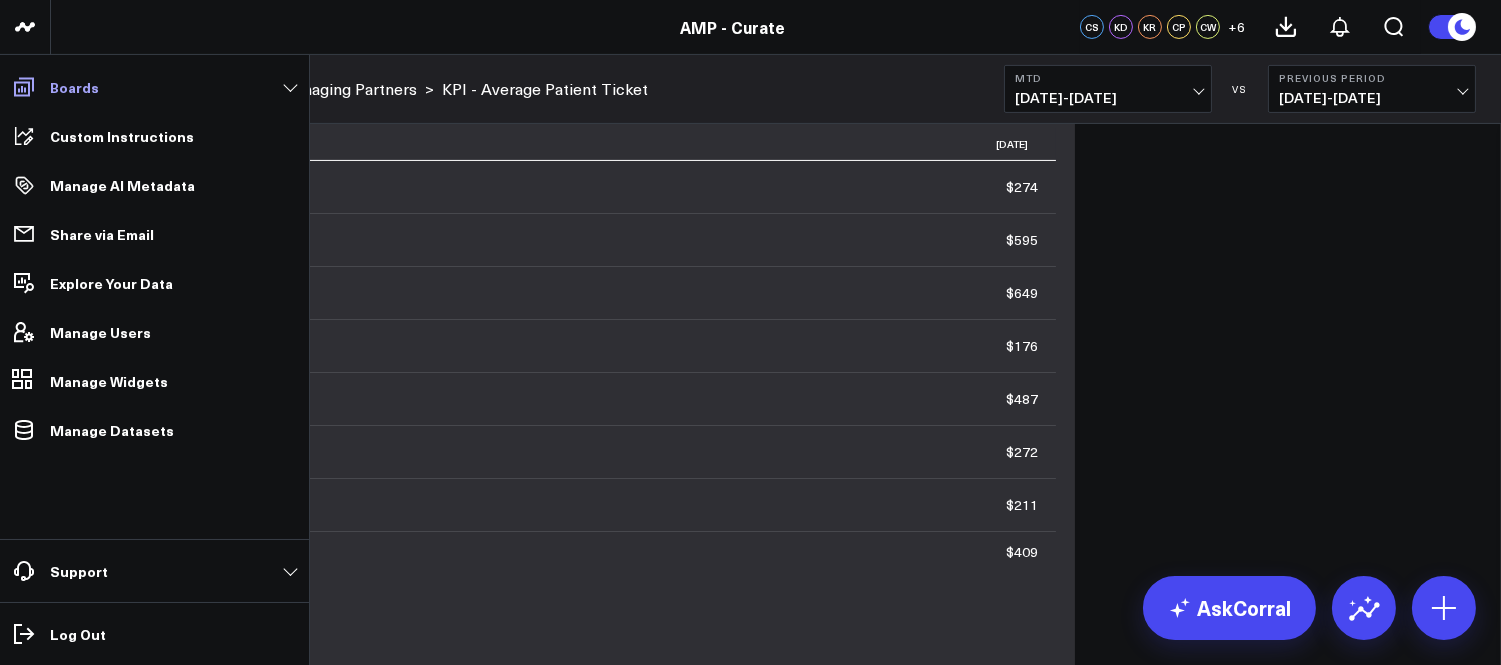 click on "Boards" at bounding box center [154, 87] 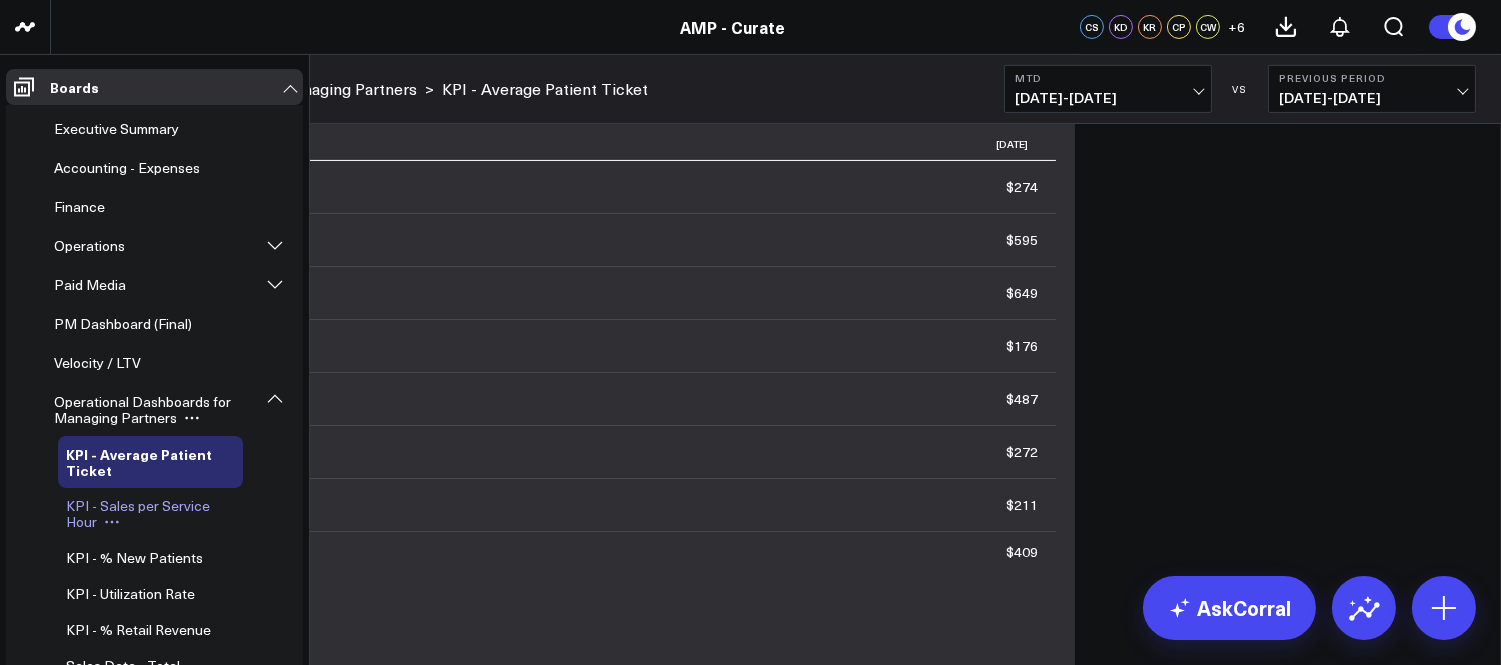 click on "KPI - Sales per Service Hour" at bounding box center [138, 513] 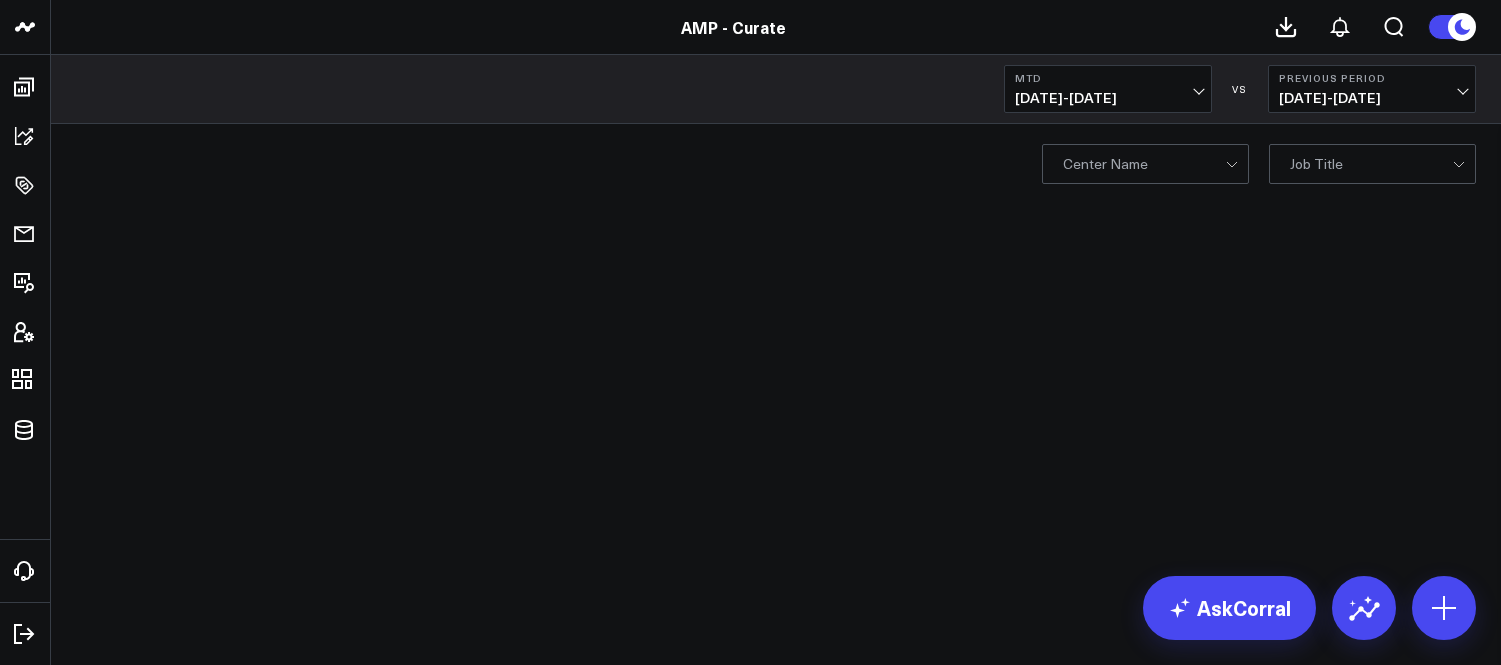 scroll, scrollTop: 0, scrollLeft: 0, axis: both 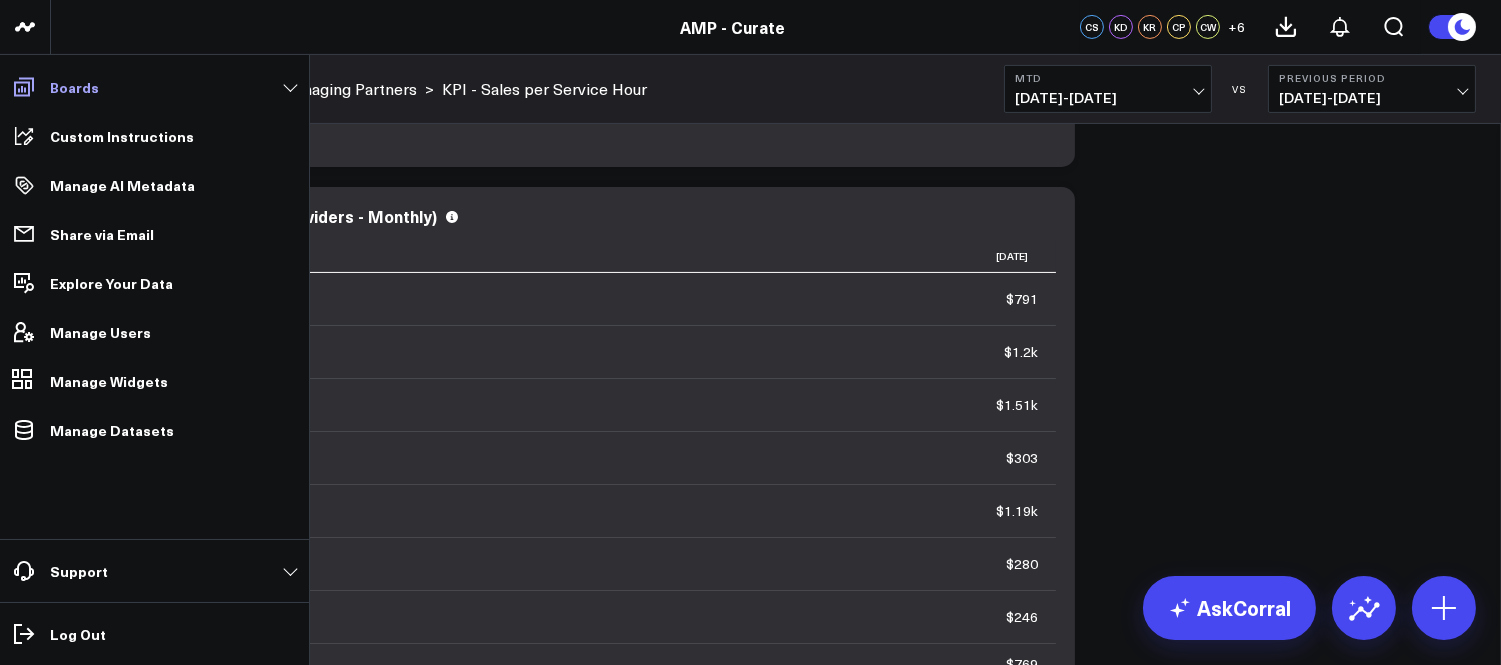 click 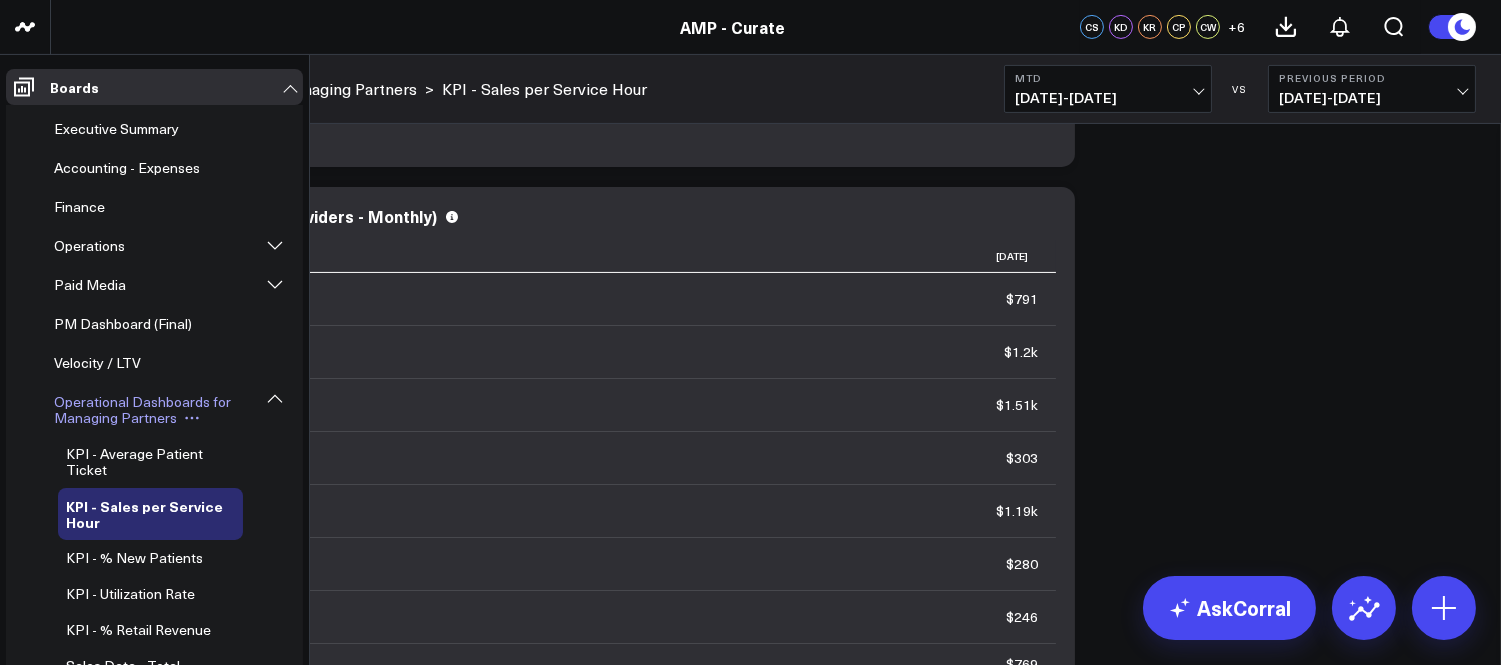 scroll, scrollTop: 111, scrollLeft: 0, axis: vertical 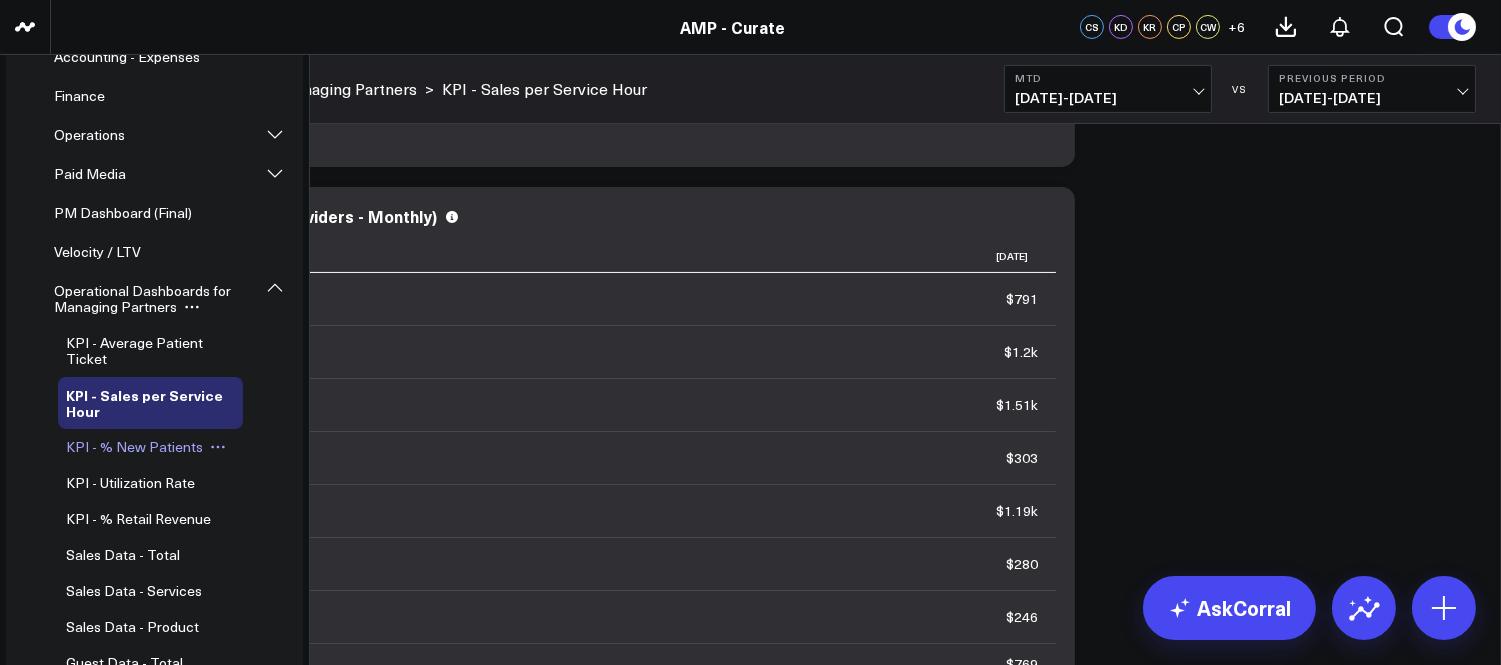 click on "KPI - % New Patients" at bounding box center [134, 446] 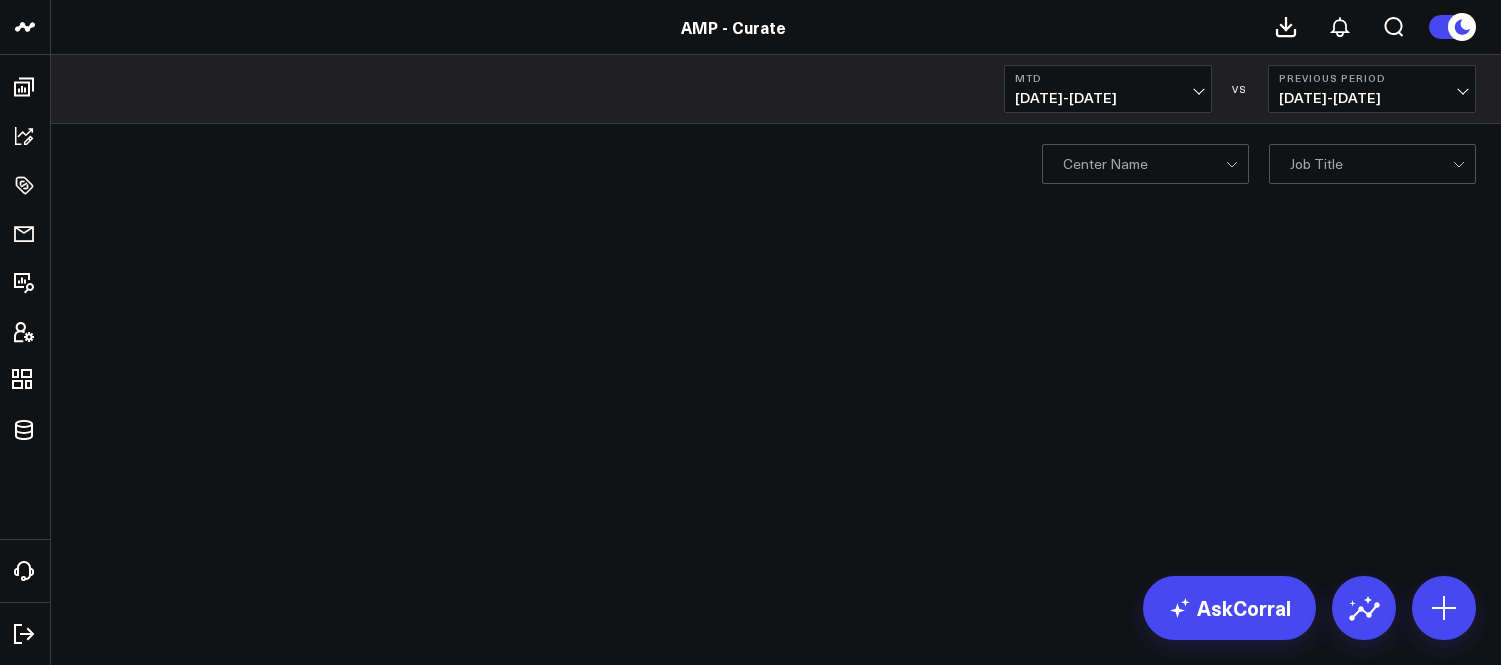 scroll, scrollTop: 0, scrollLeft: 0, axis: both 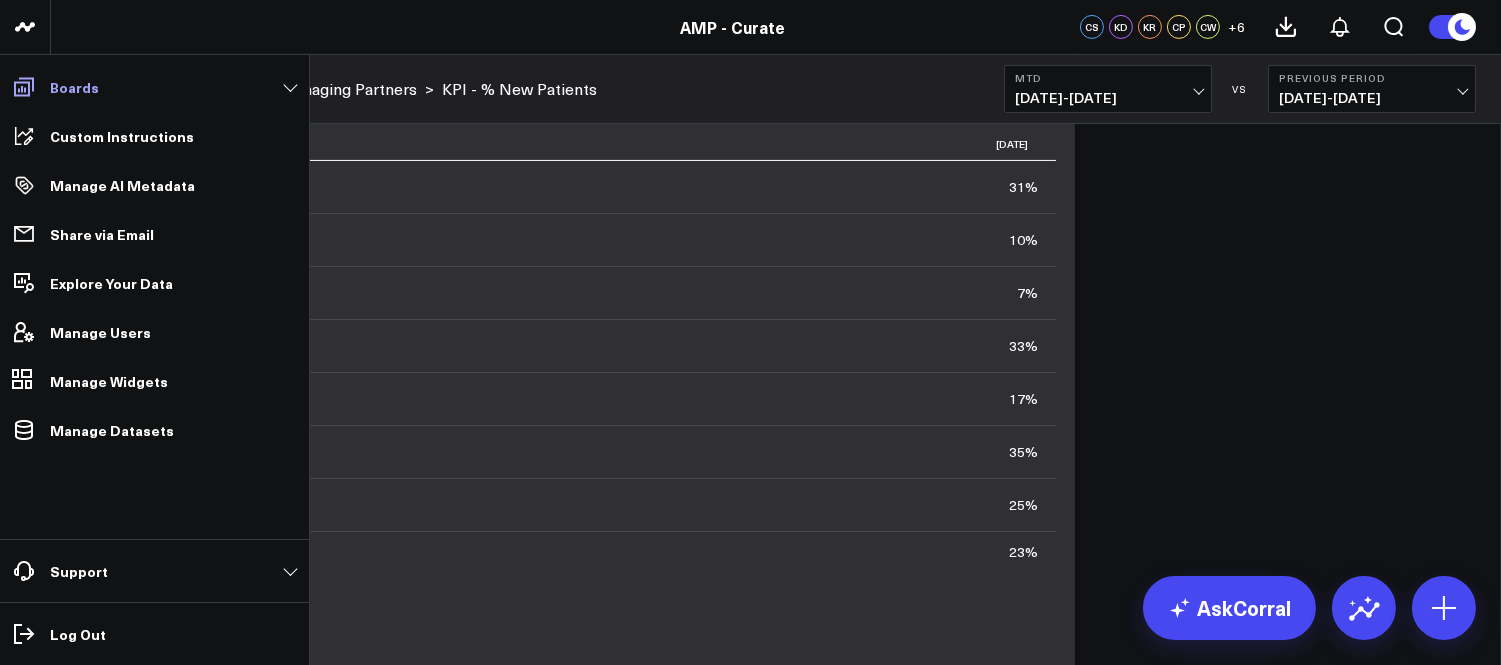 click on "Boards" at bounding box center (154, 87) 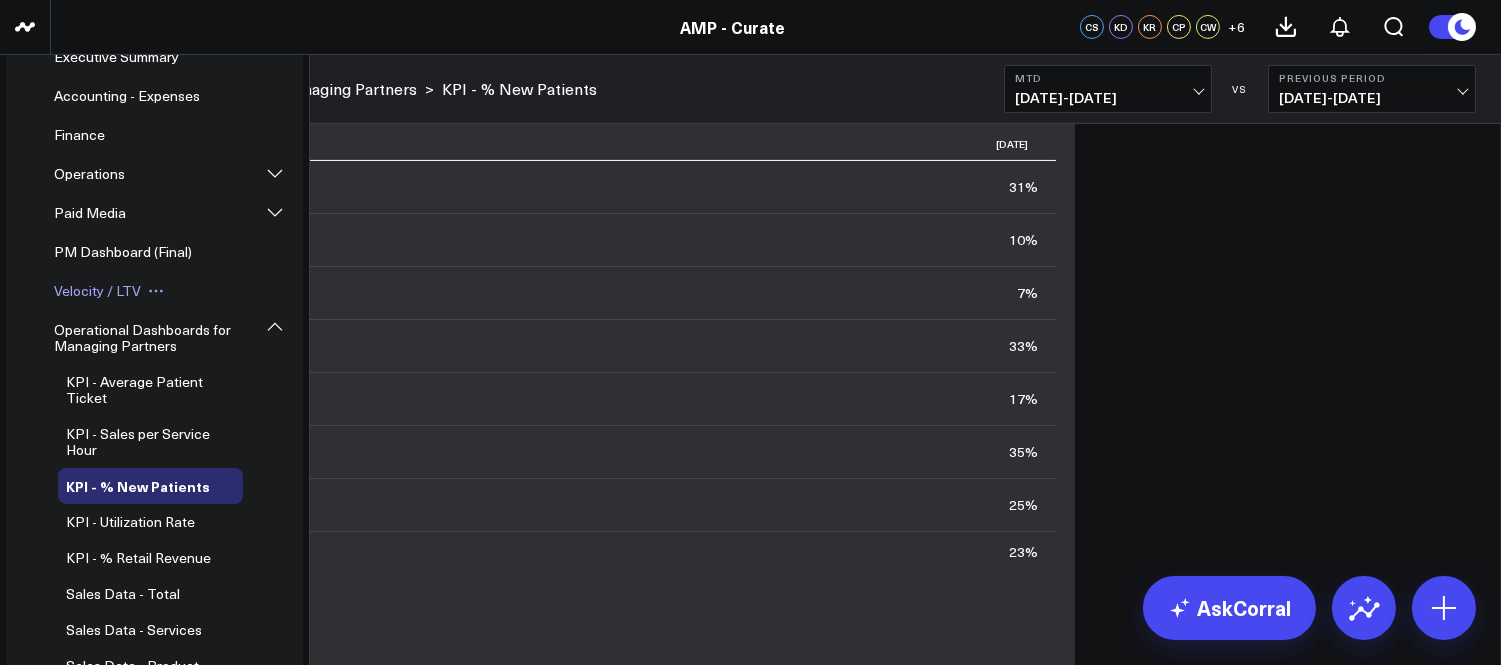 scroll, scrollTop: 111, scrollLeft: 0, axis: vertical 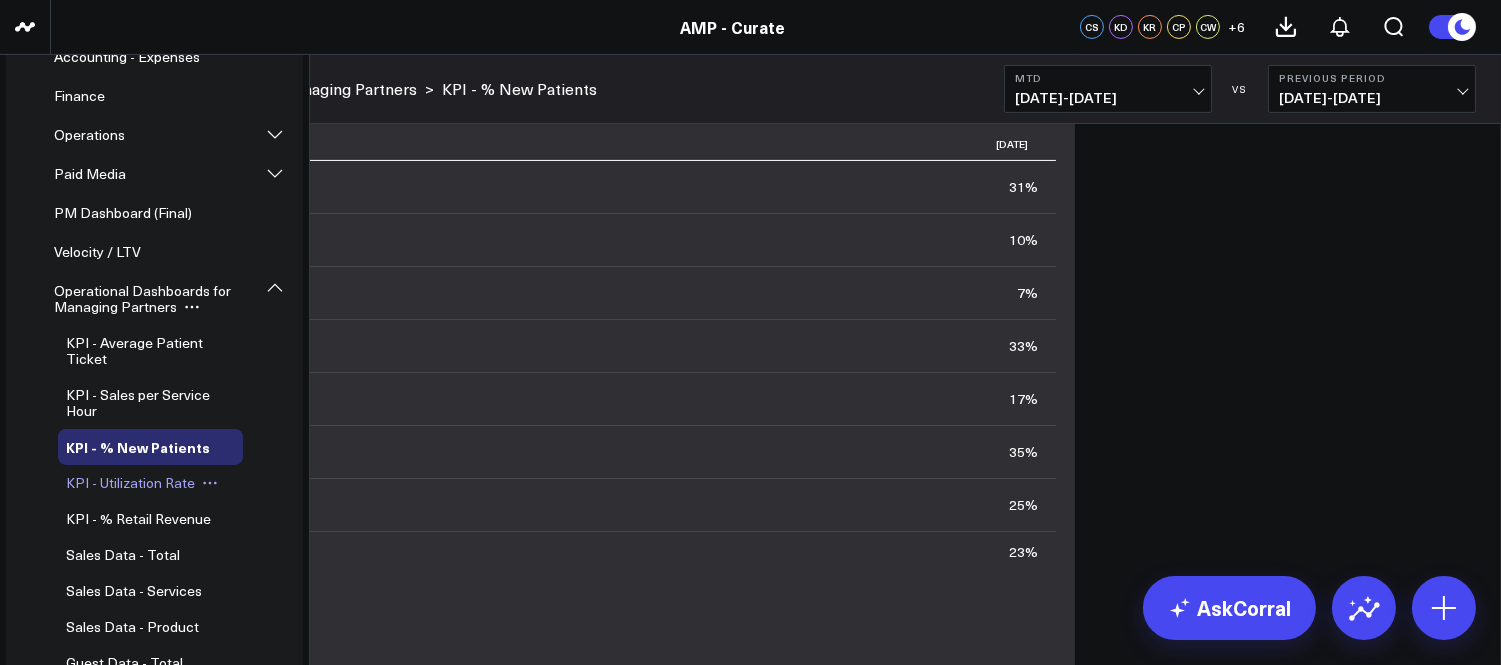 click on "KPI - Utilization Rate" at bounding box center [130, 482] 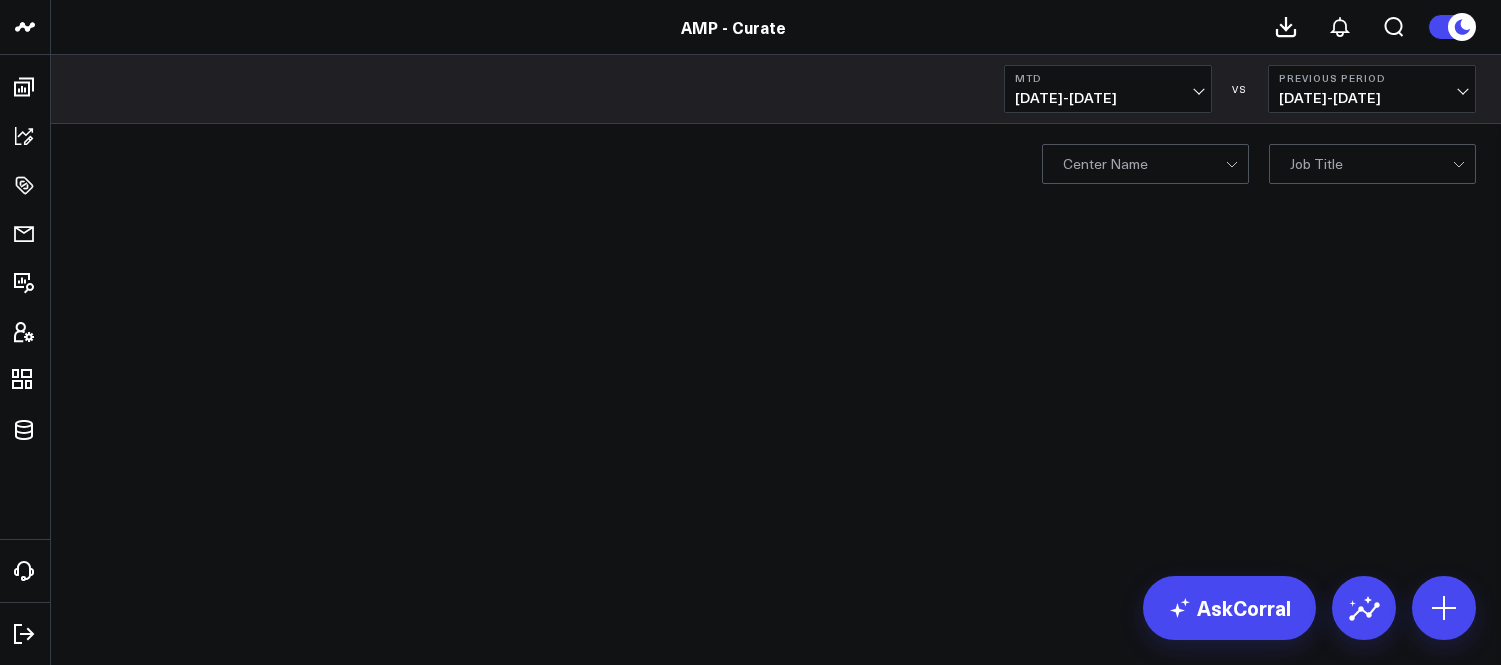 scroll, scrollTop: 0, scrollLeft: 0, axis: both 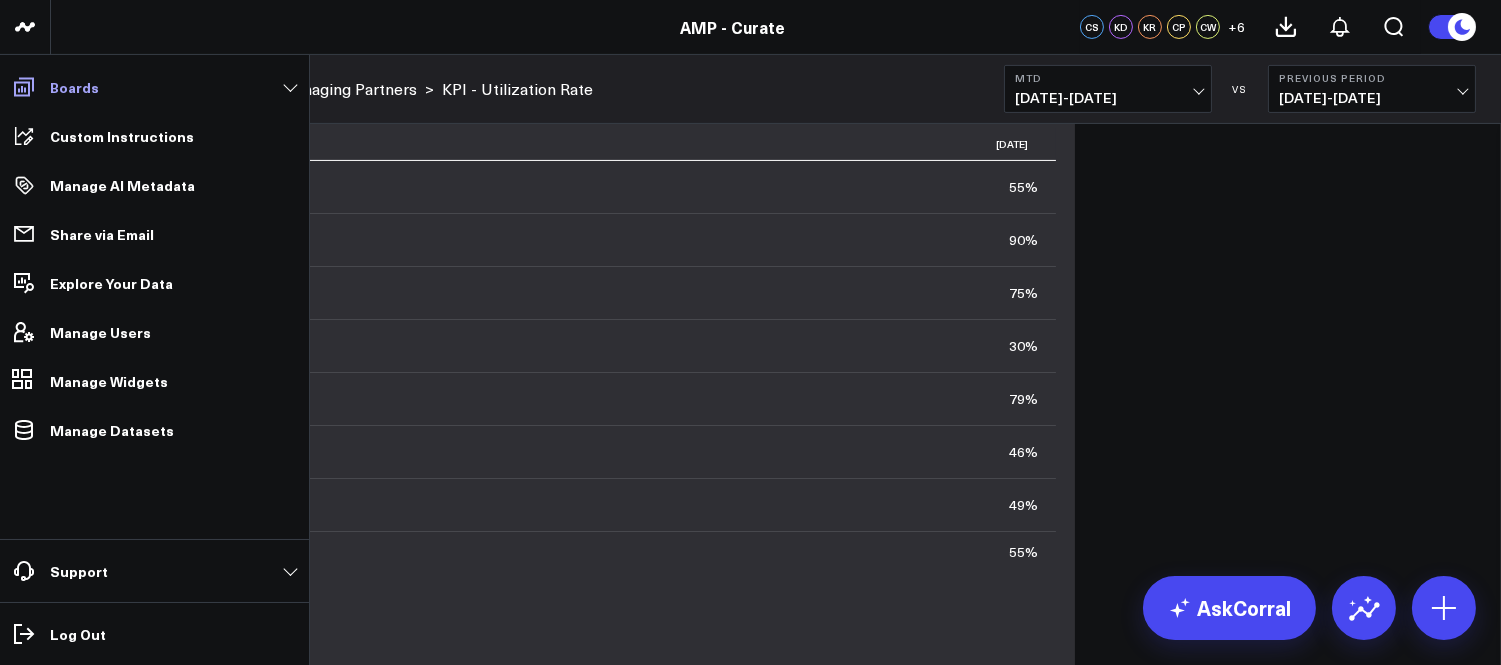 click on "Boards" at bounding box center [154, 87] 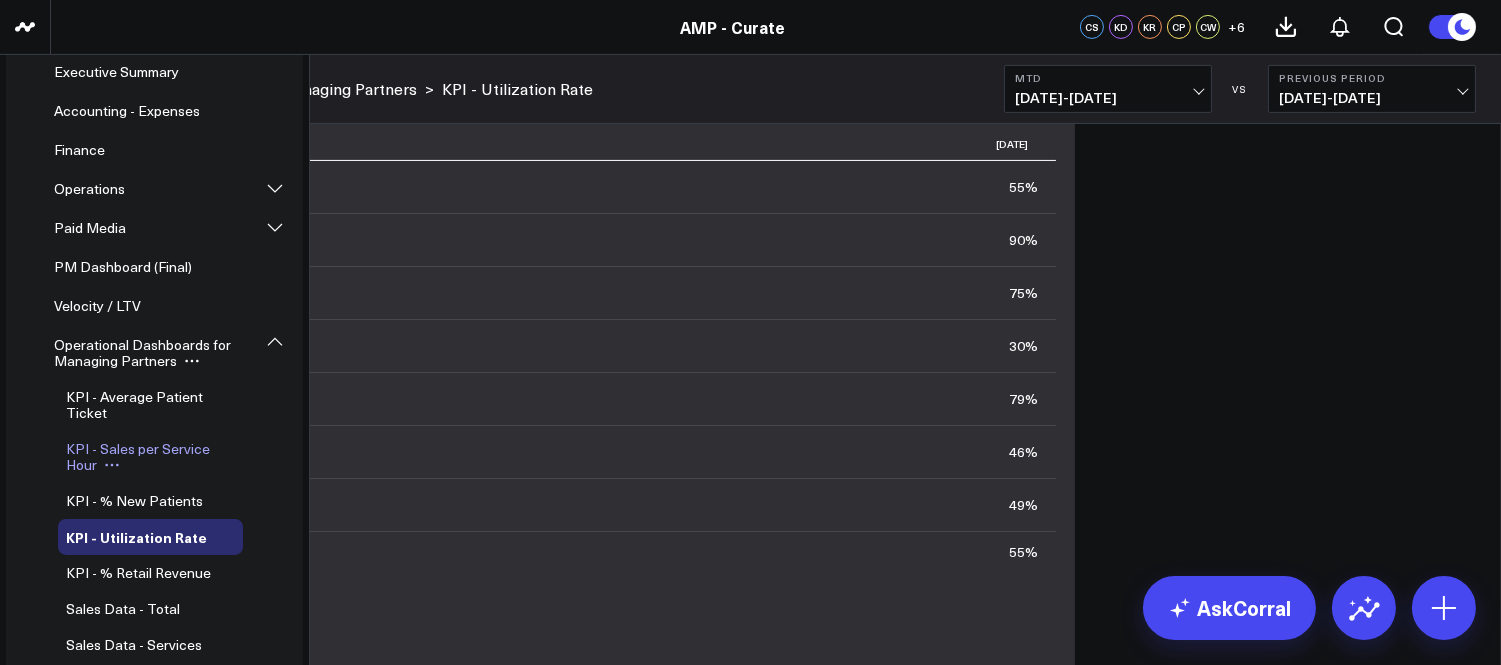 scroll, scrollTop: 111, scrollLeft: 0, axis: vertical 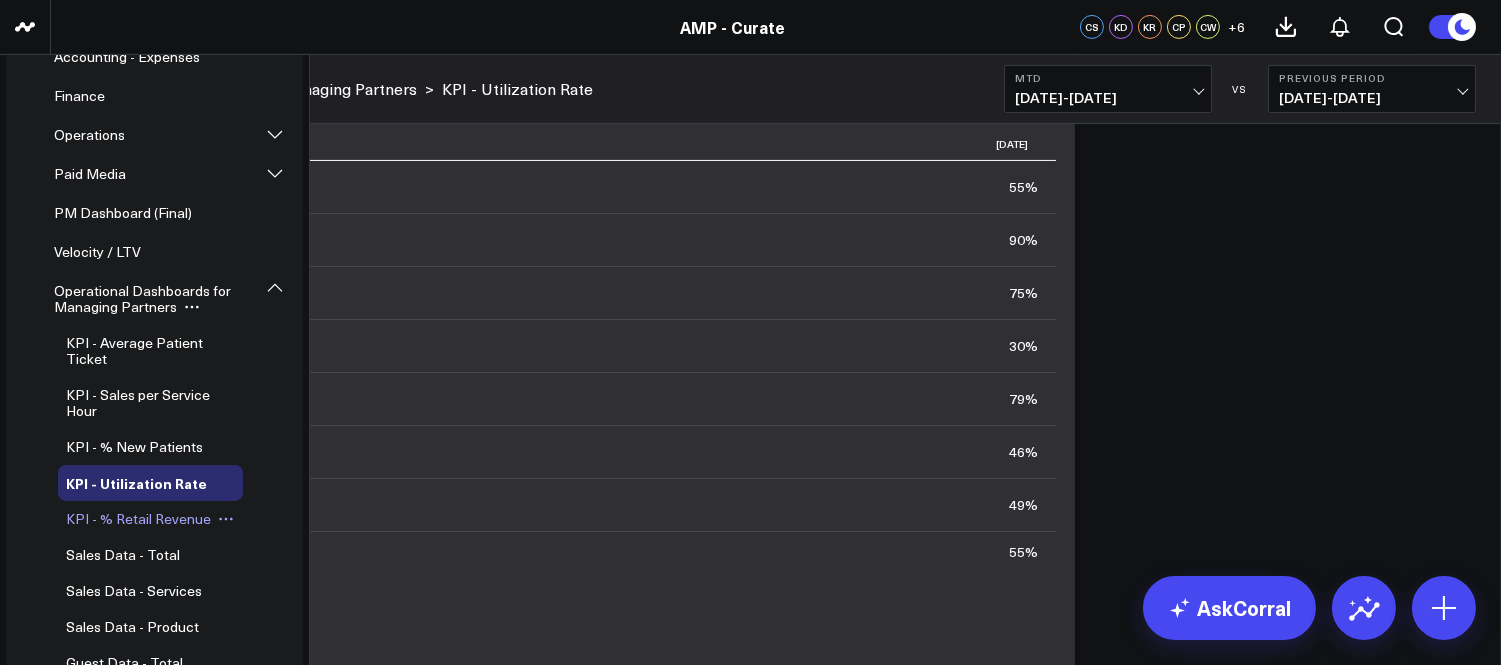 click on "KPI - % Retail Revenue" at bounding box center (138, 518) 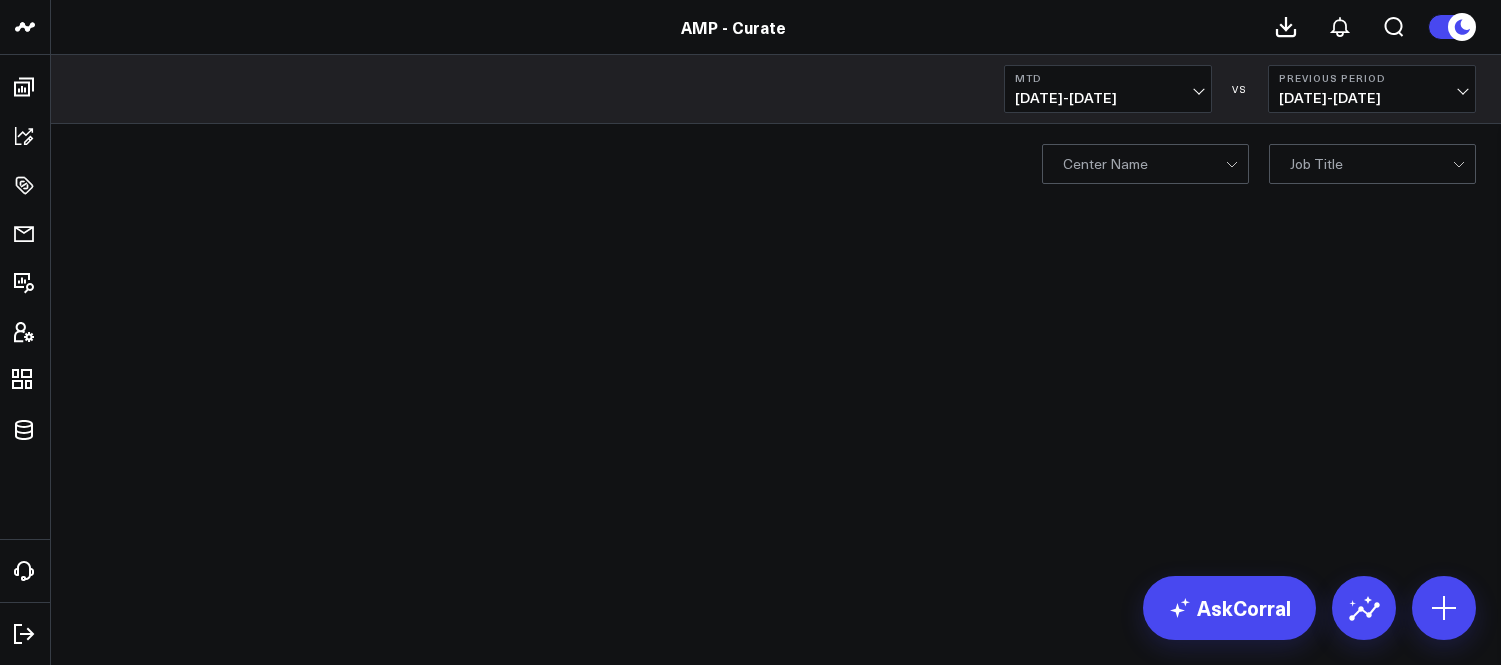 scroll, scrollTop: 0, scrollLeft: 0, axis: both 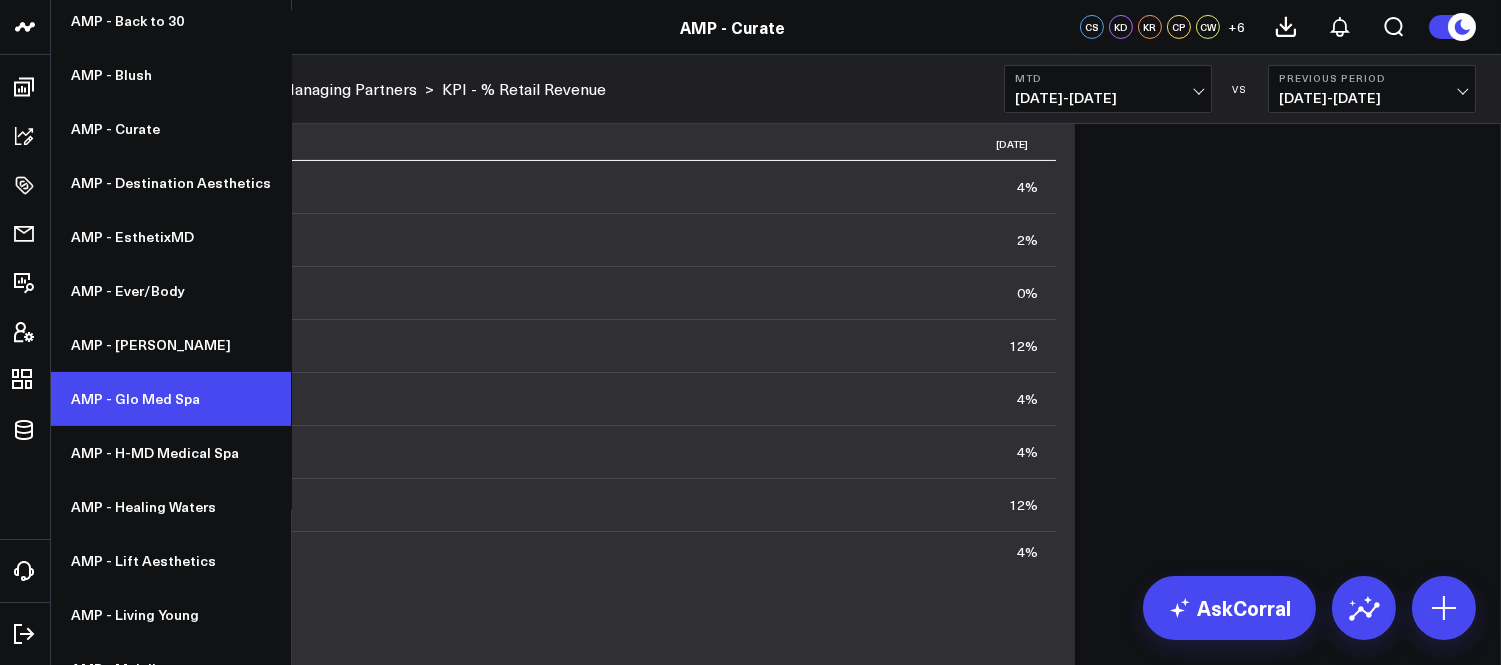 click on "AMP - Glo Med Spa" at bounding box center (171, 399) 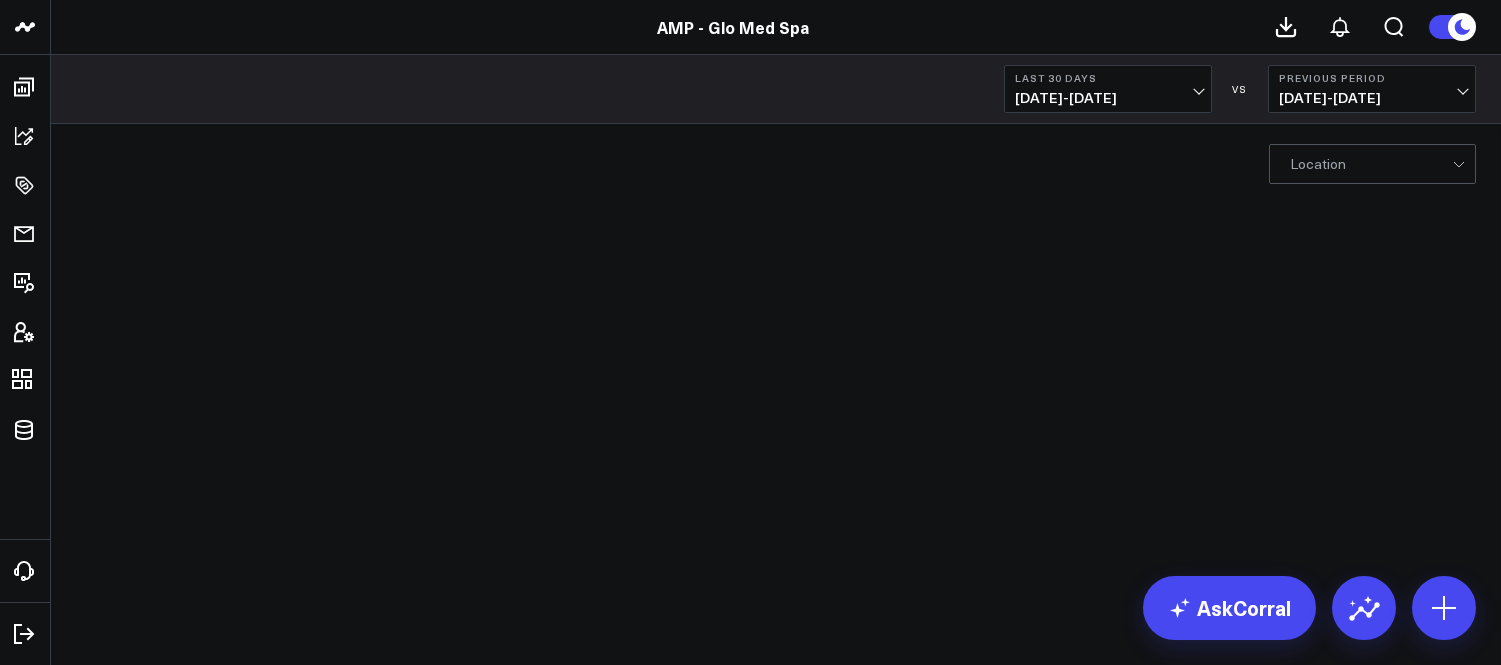 scroll, scrollTop: 0, scrollLeft: 0, axis: both 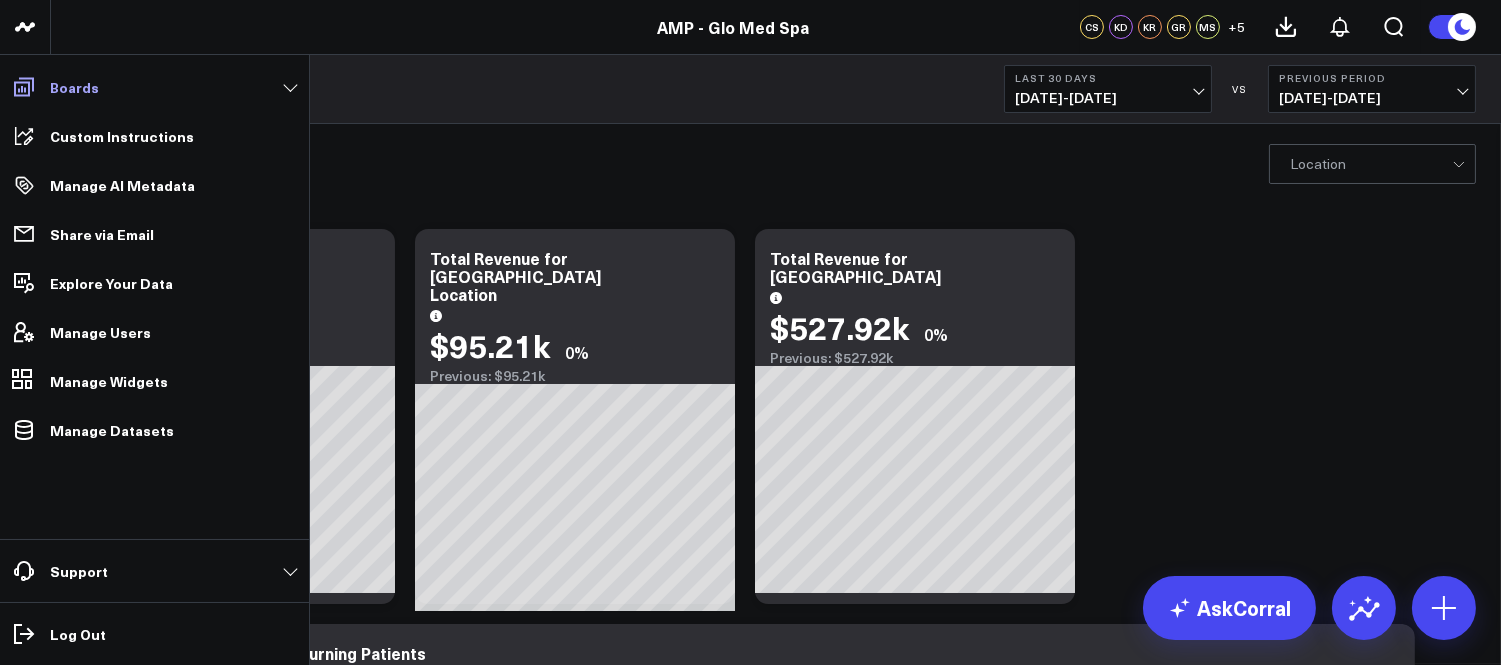 click on "Boards" at bounding box center (74, 87) 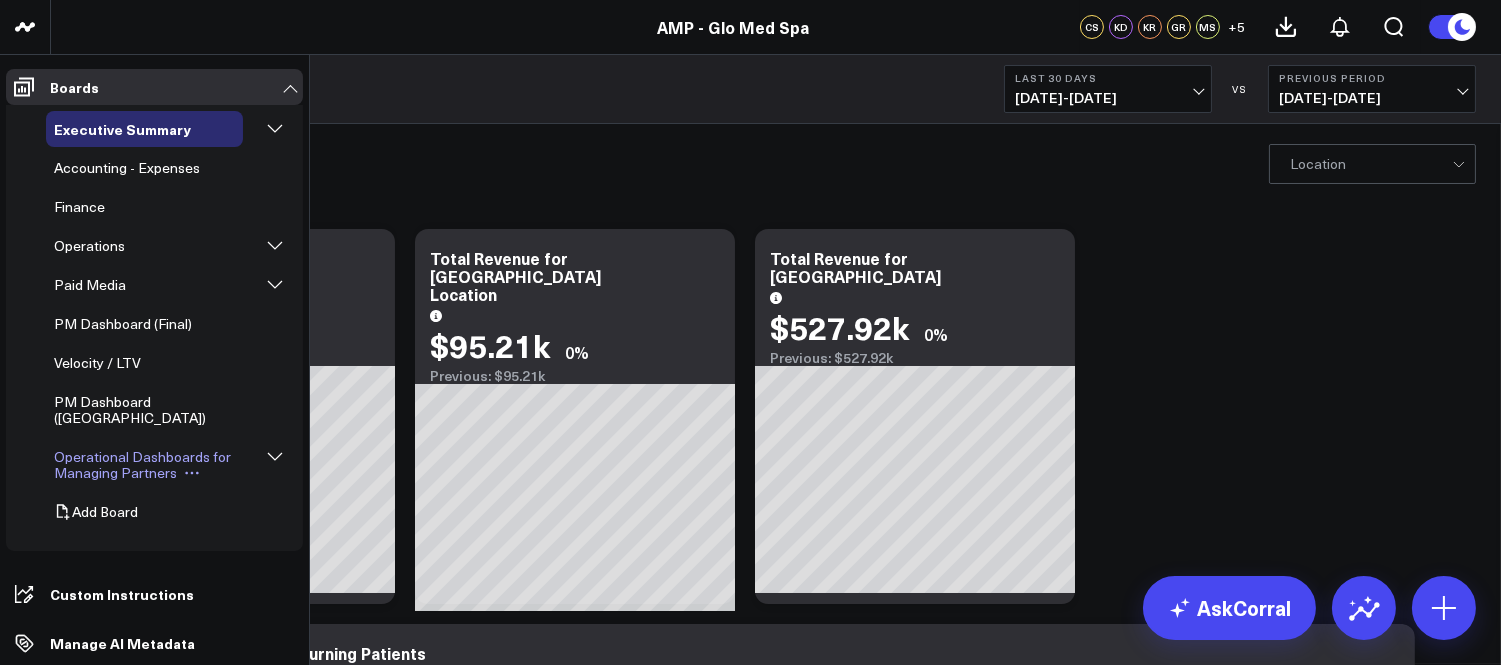click on "Operational Dashboards for Managing Partners" at bounding box center [142, 464] 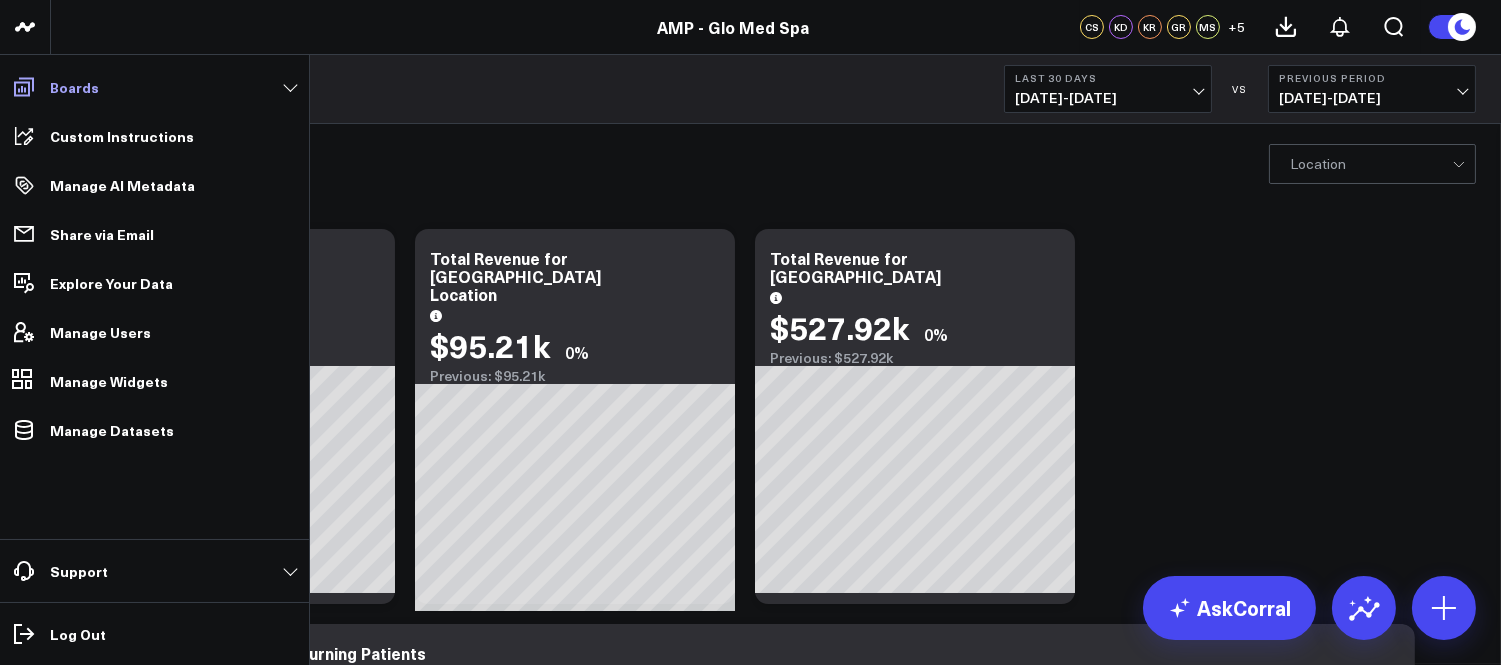 click on "Boards" at bounding box center [74, 87] 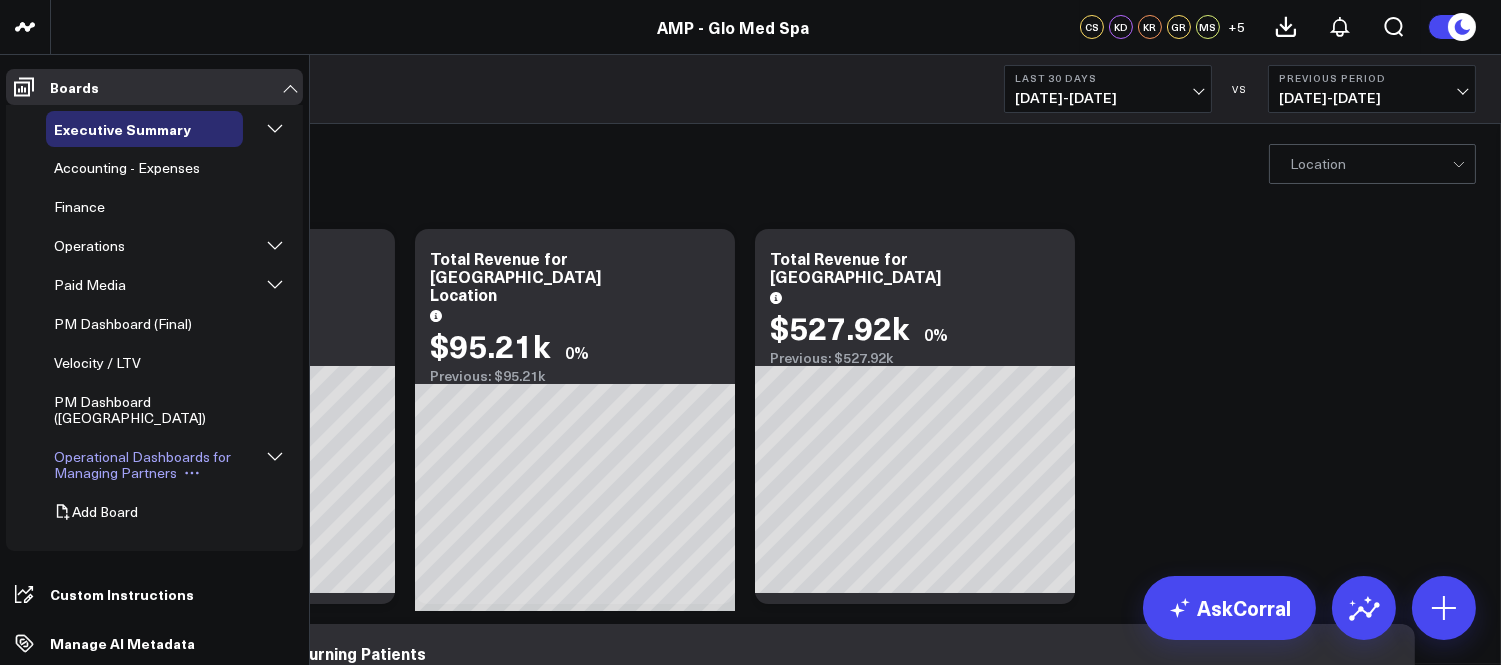 click on "Operational Dashboards for Managing Partners" at bounding box center (142, 464) 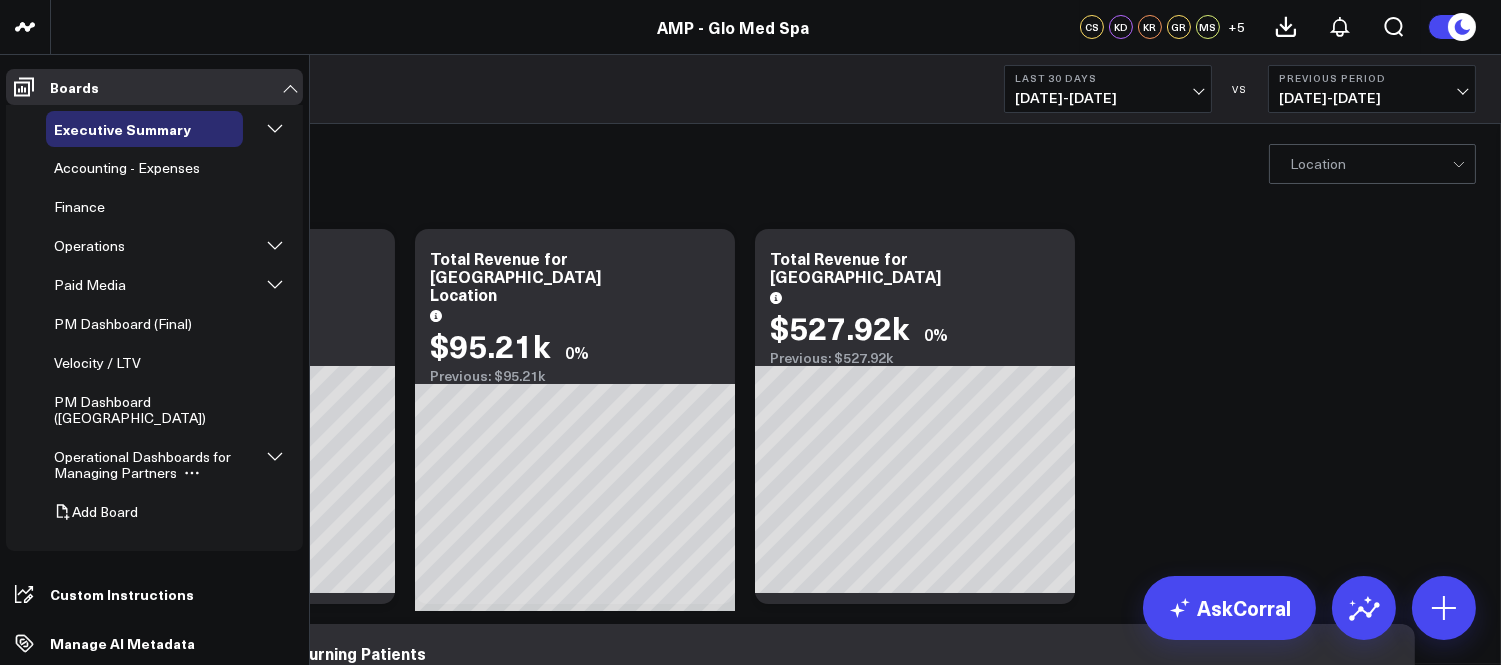 click at bounding box center (275, 455) 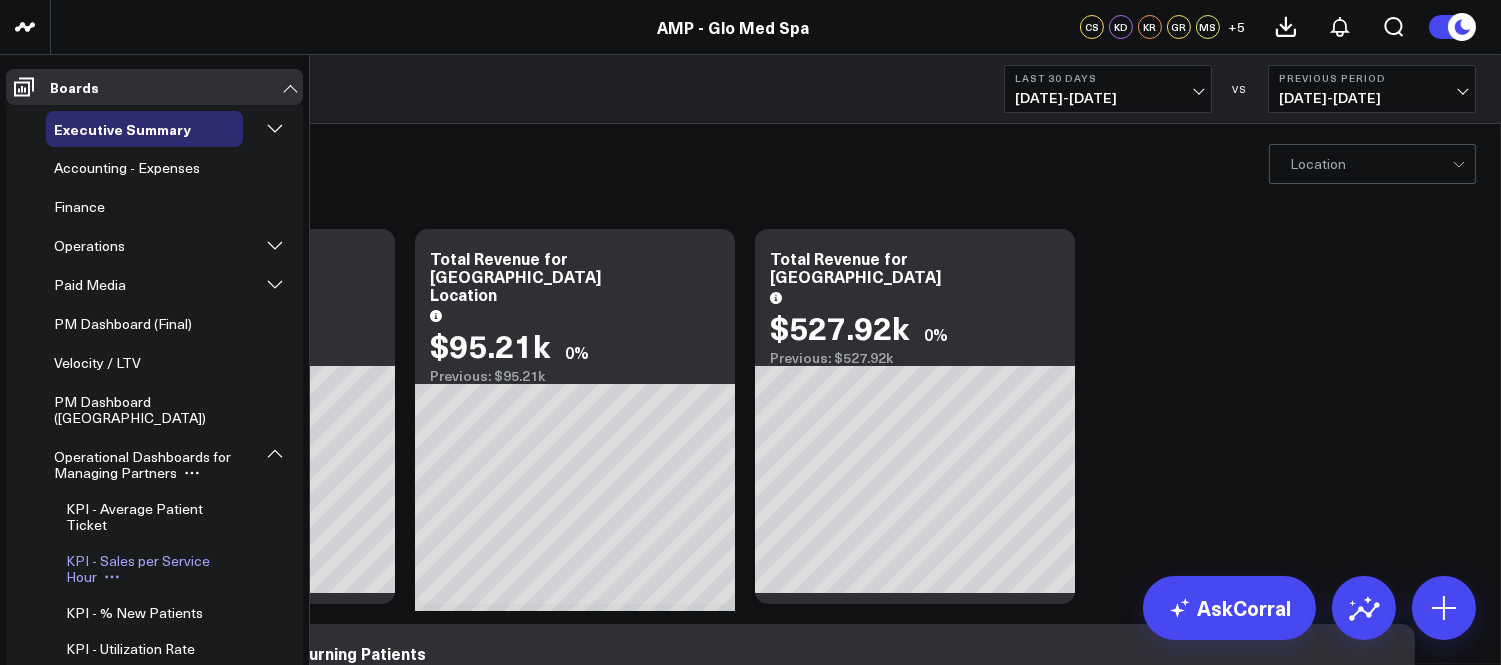 click on "KPI - Sales per Service Hour" at bounding box center (138, 568) 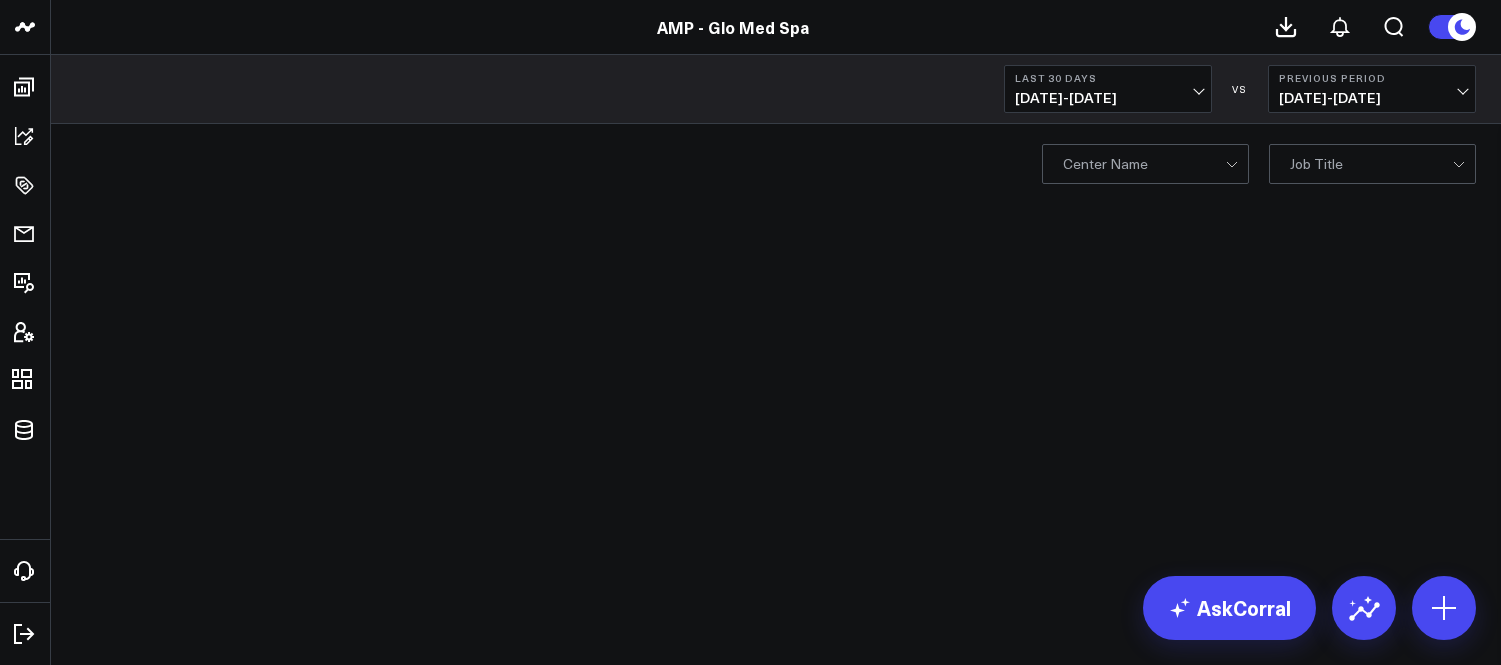 scroll, scrollTop: 0, scrollLeft: 0, axis: both 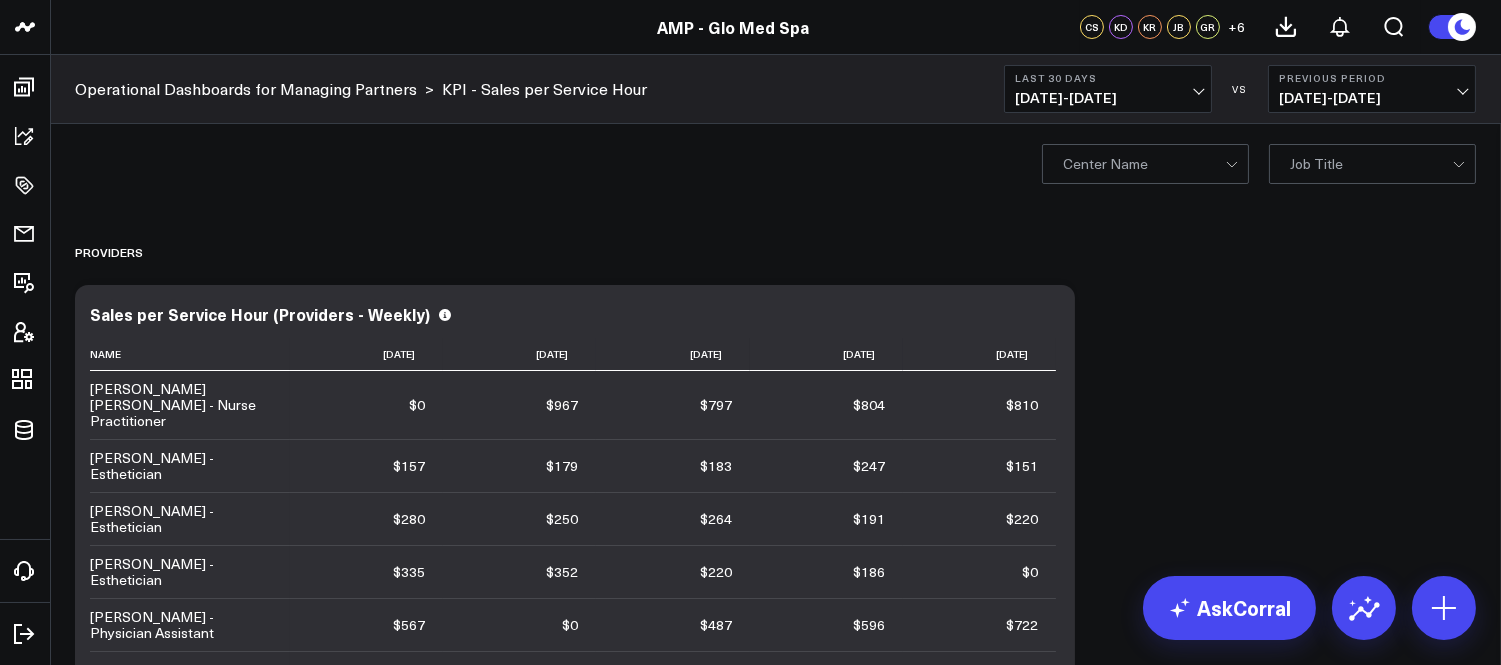 click on "06/10/25  -  07/09/25" at bounding box center (1108, 98) 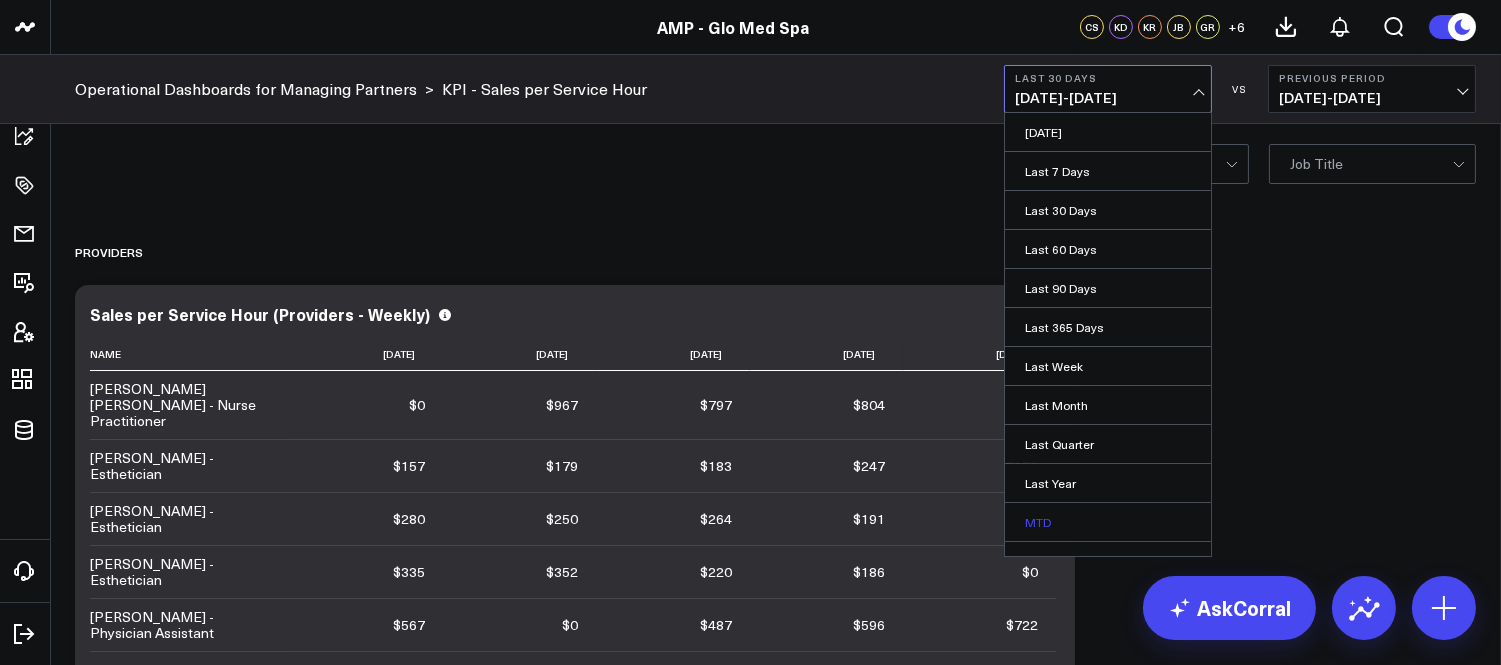 click on "MTD" at bounding box center [1108, 522] 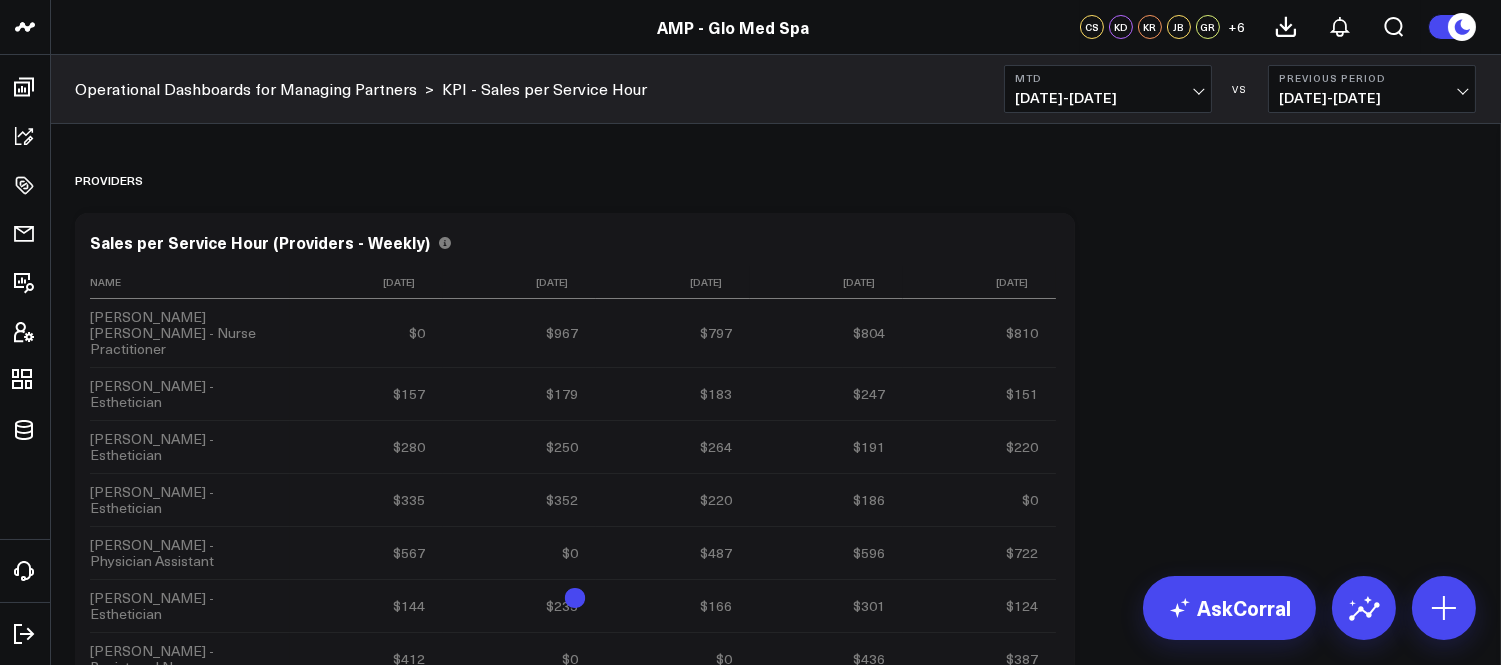 scroll, scrollTop: 111, scrollLeft: 0, axis: vertical 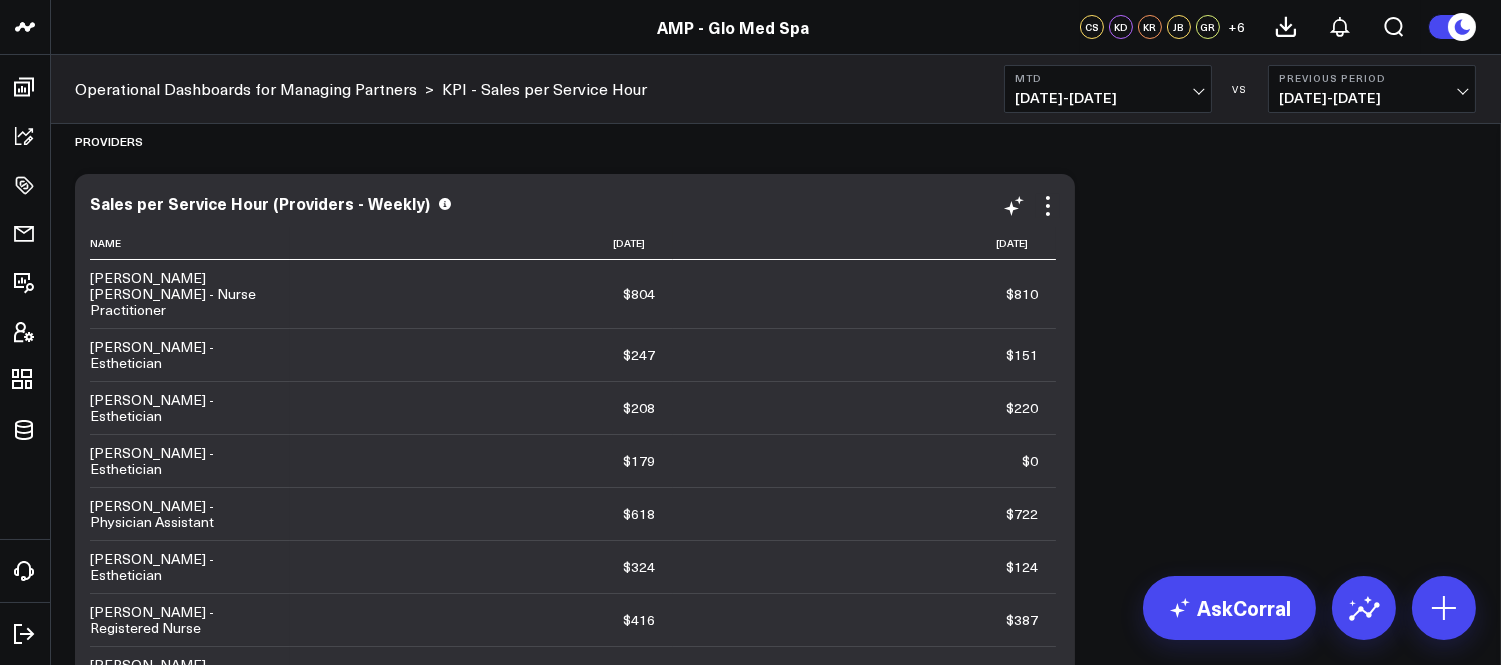 click on "[PERSON_NAME] [PERSON_NAME] - Nurse Practitioner" at bounding box center (190, 294) 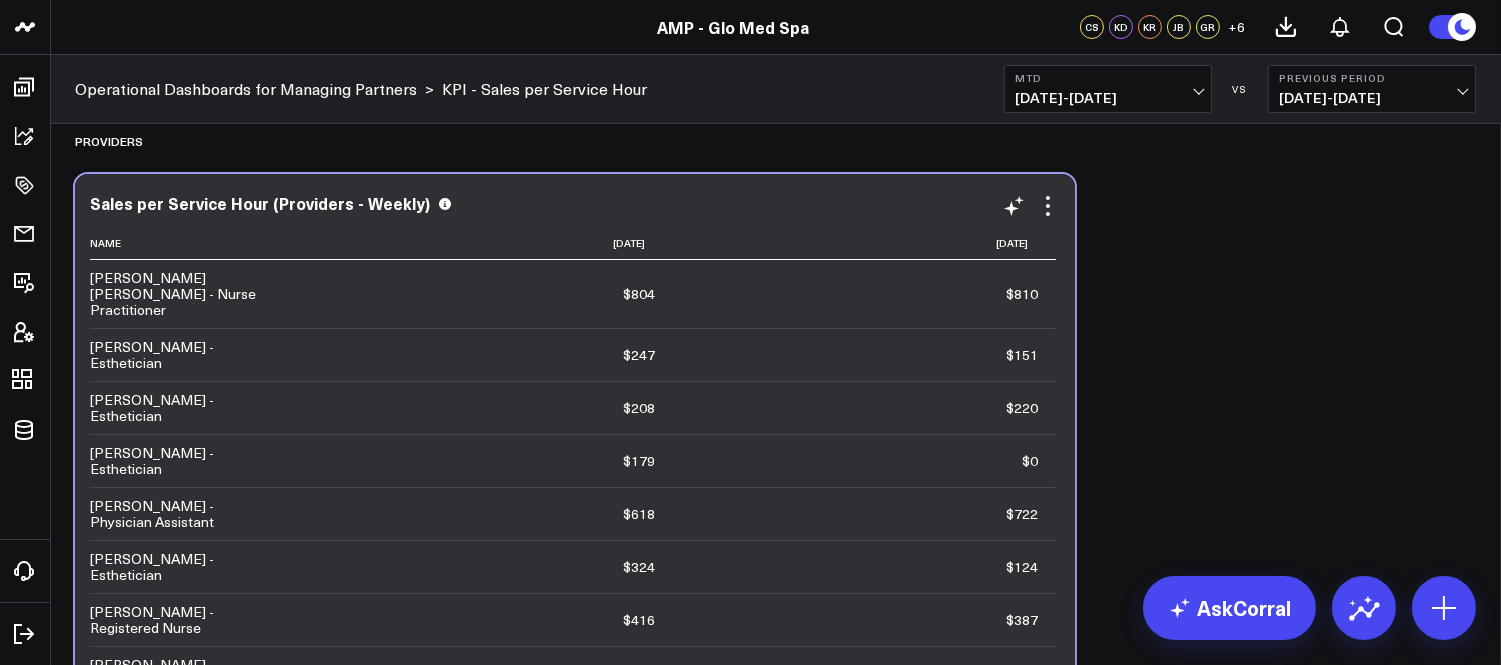 click on "[PERSON_NAME] [PERSON_NAME] - Nurse Practitioner" at bounding box center (190, 294) 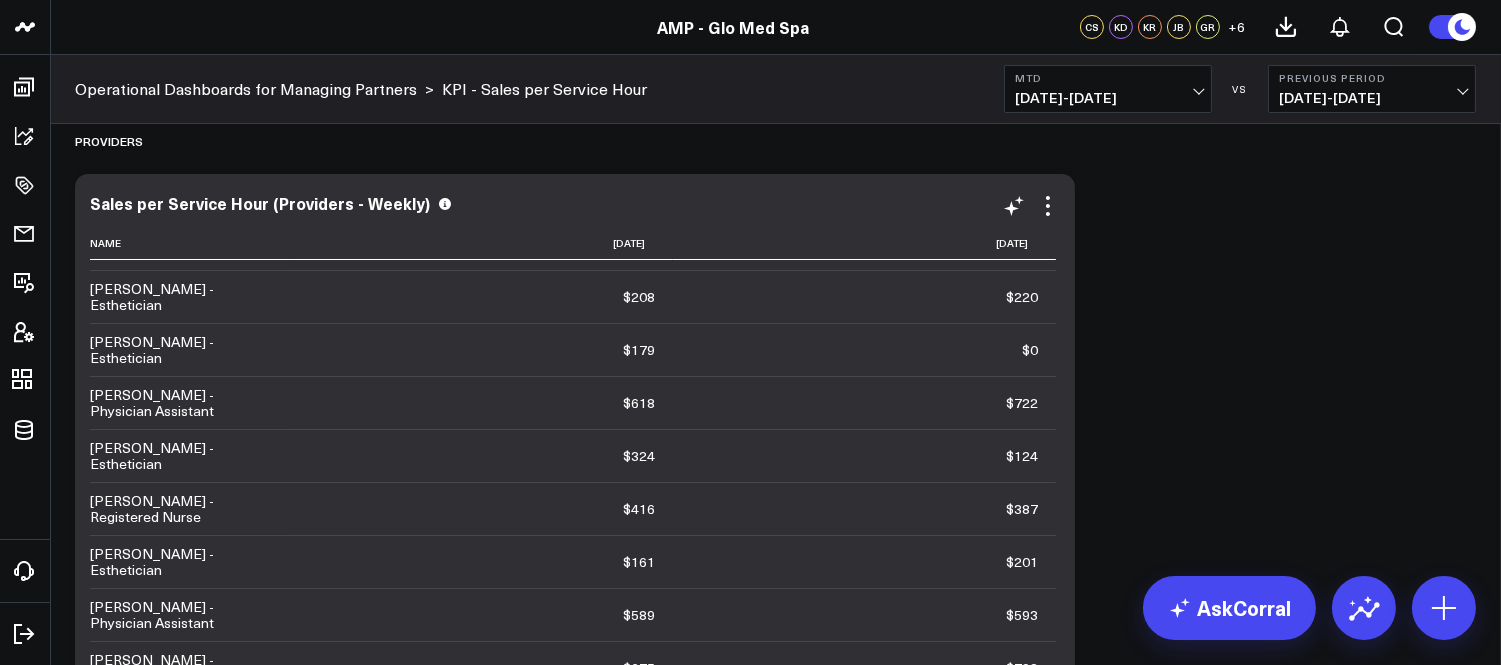 scroll, scrollTop: 142, scrollLeft: 0, axis: vertical 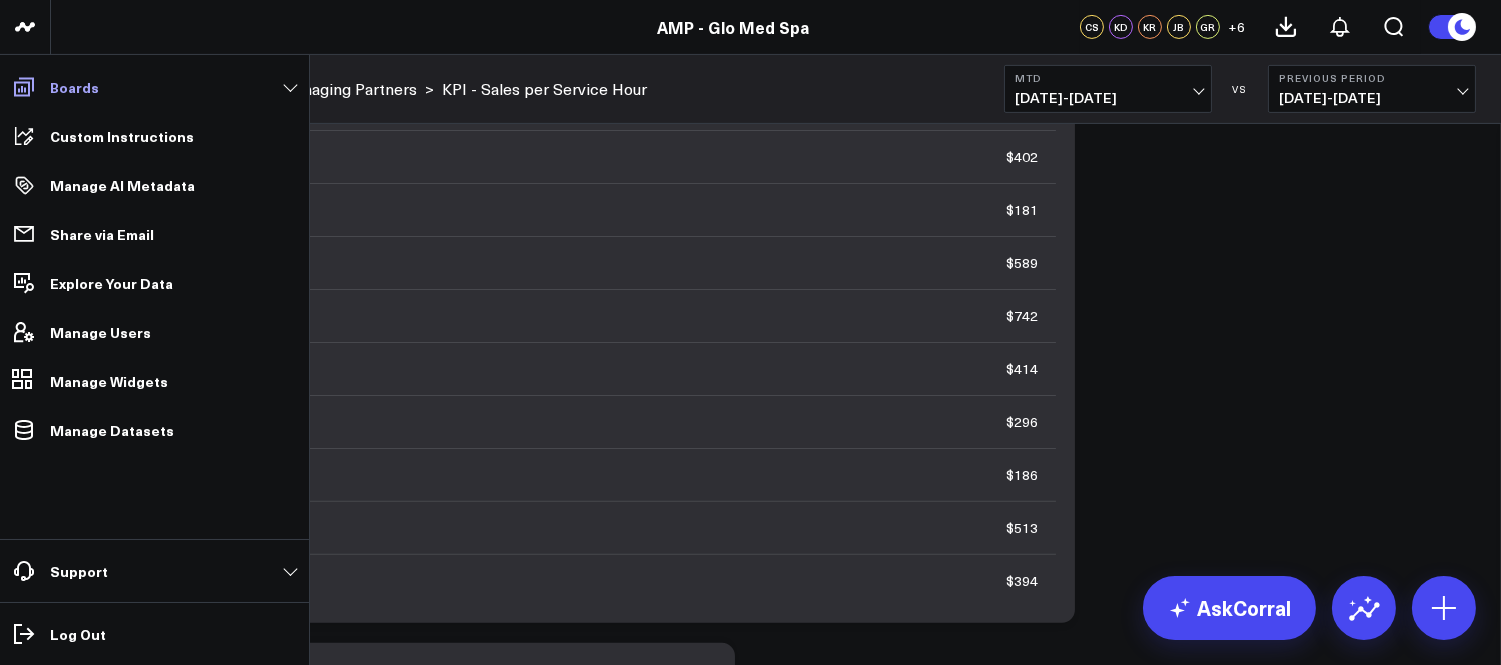 click on "Boards" at bounding box center (154, 87) 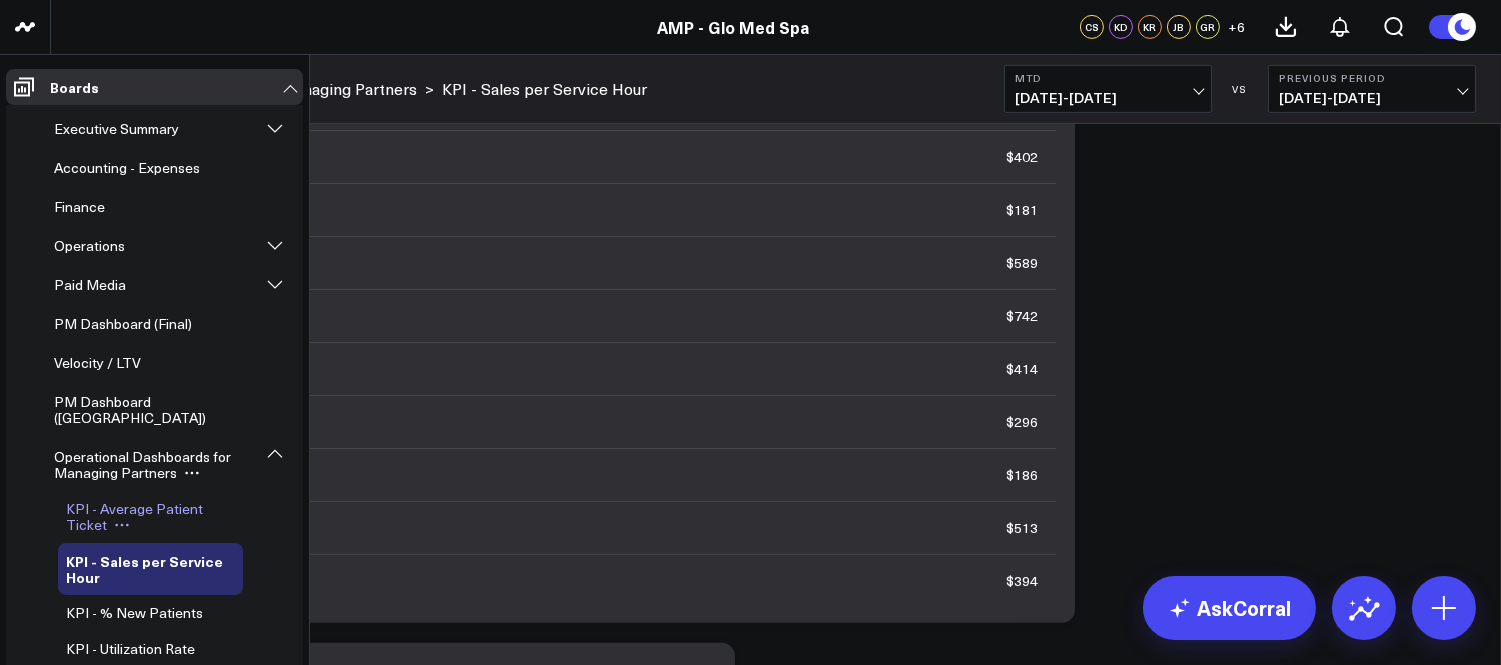 click on "KPI - Average Patient Ticket" at bounding box center [150, 517] 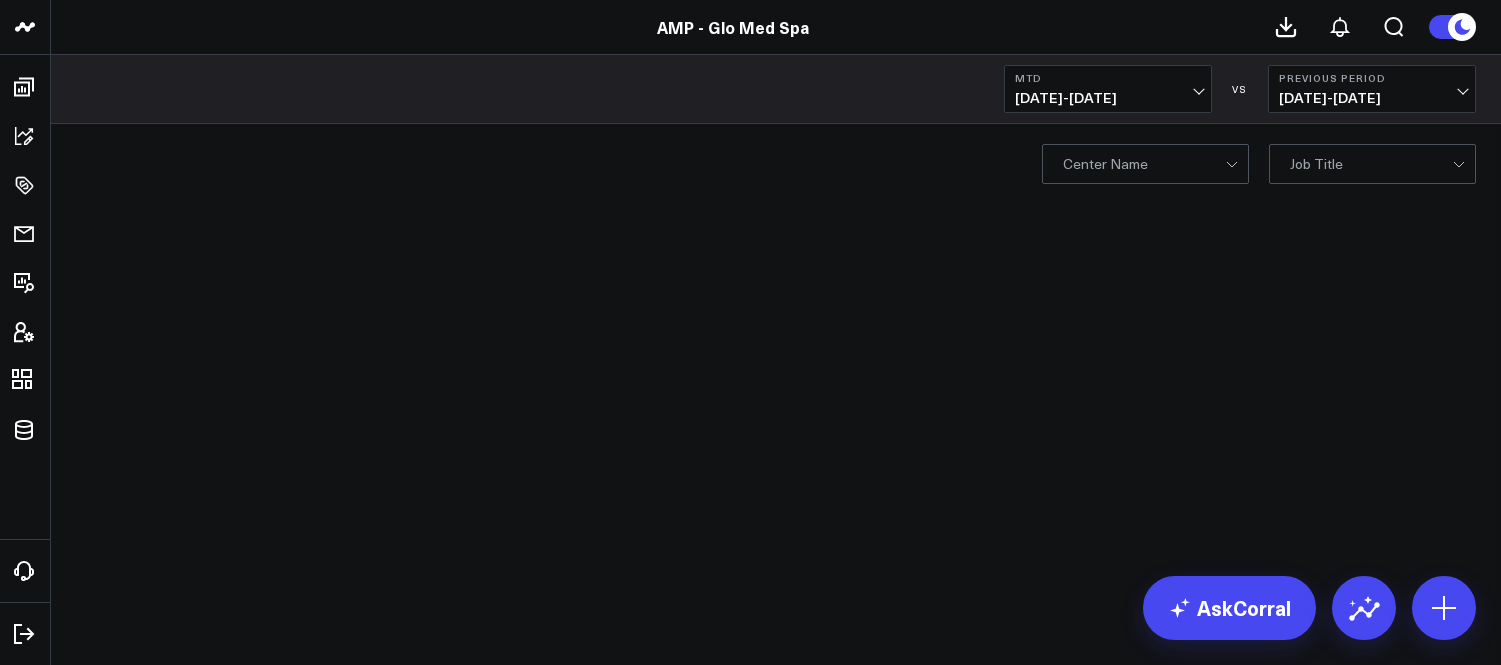 scroll, scrollTop: 0, scrollLeft: 0, axis: both 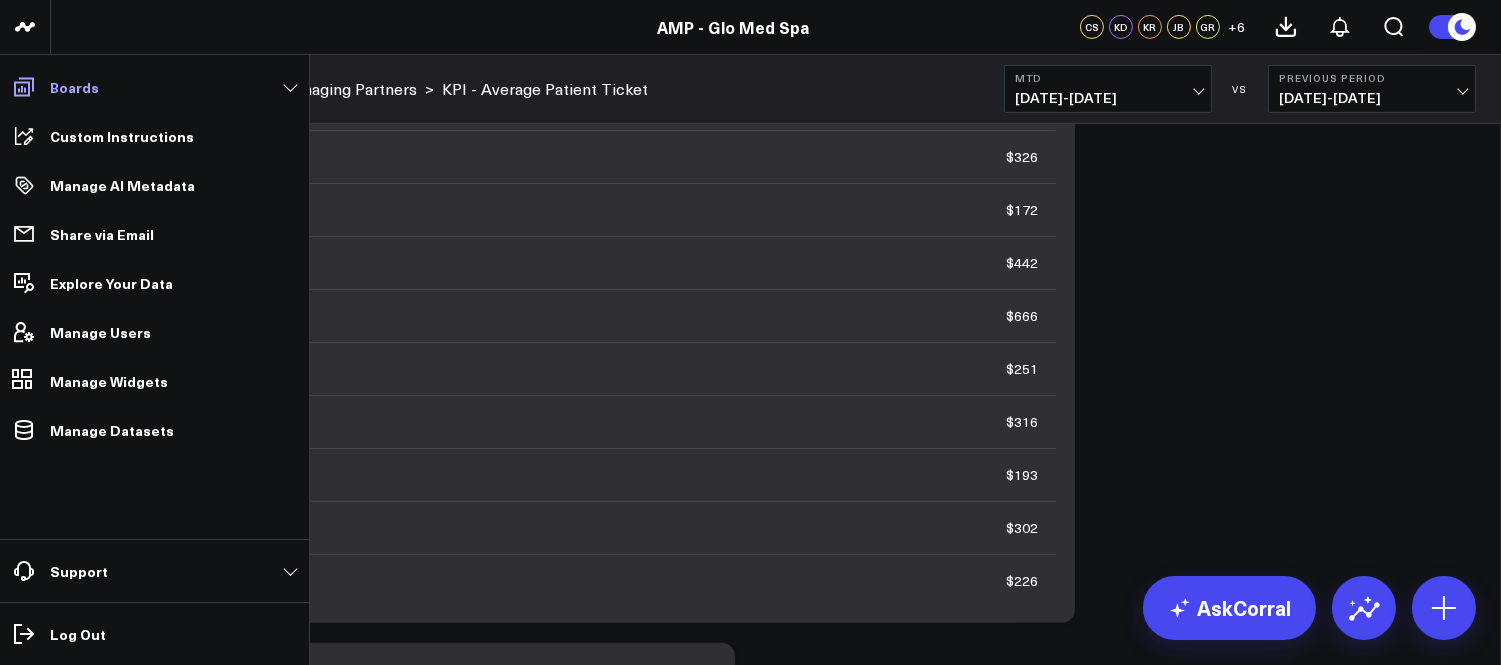 click on "Boards" at bounding box center [74, 87] 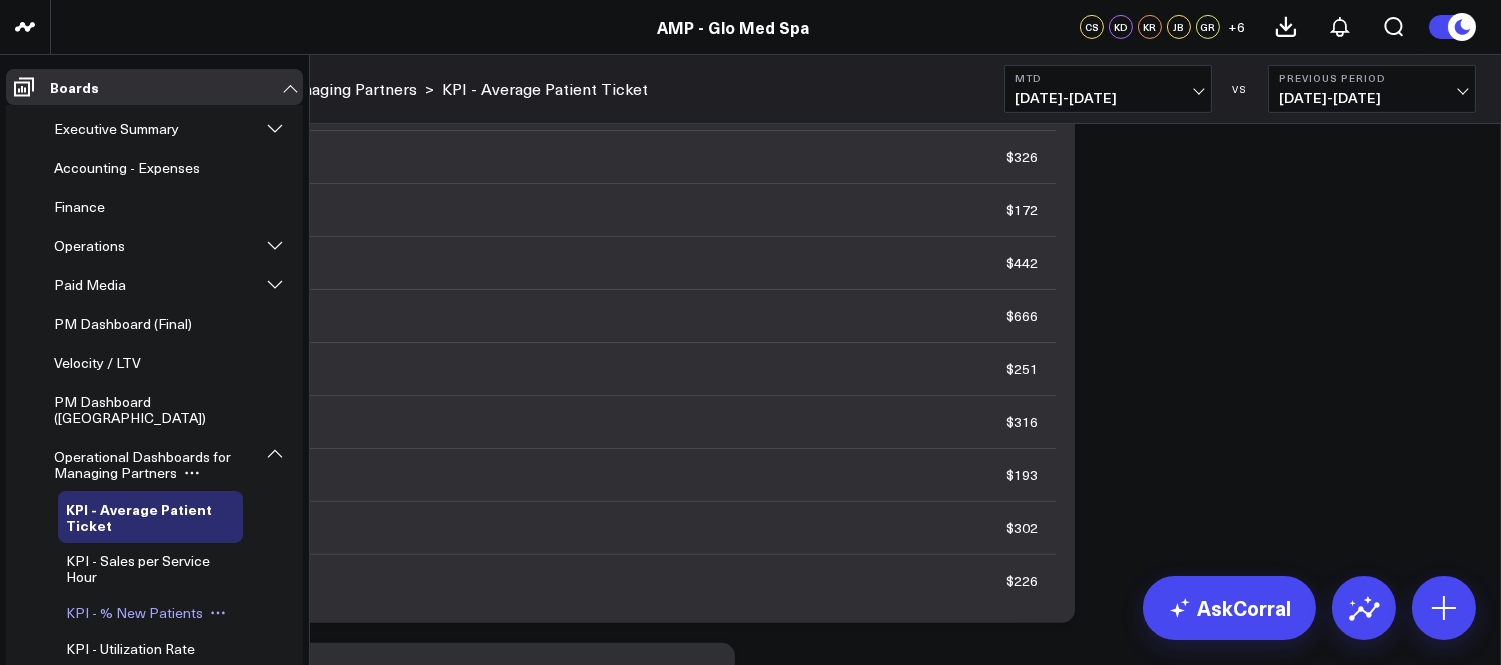 click on "KPI - % New Patients" at bounding box center [134, 612] 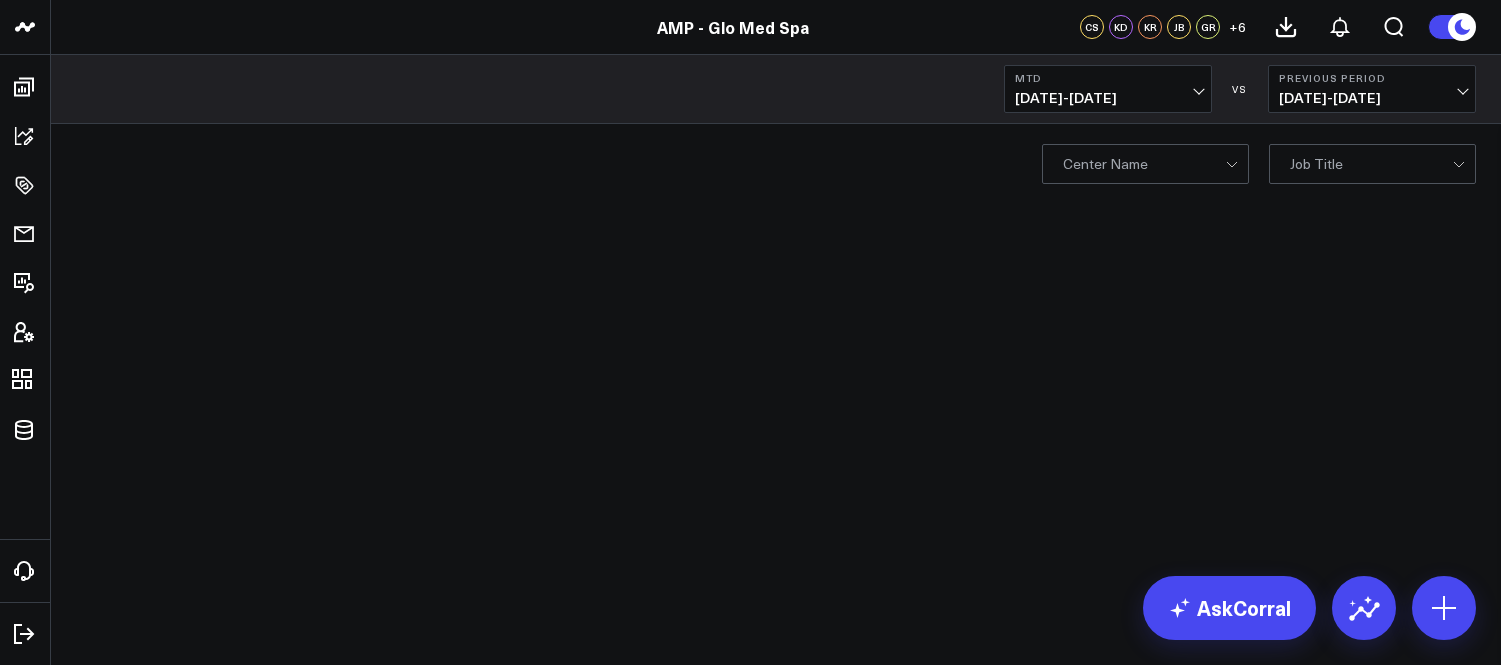 scroll, scrollTop: 0, scrollLeft: 0, axis: both 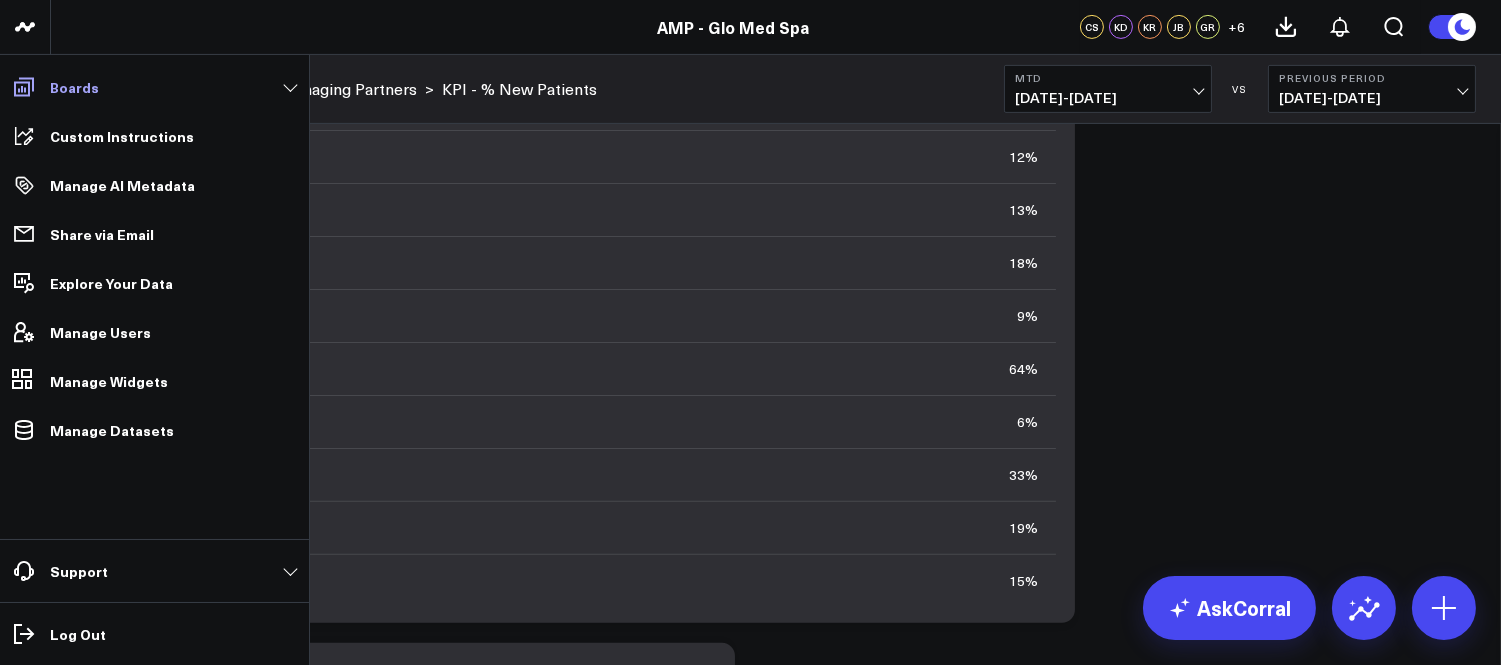 click on "Boards" at bounding box center (74, 87) 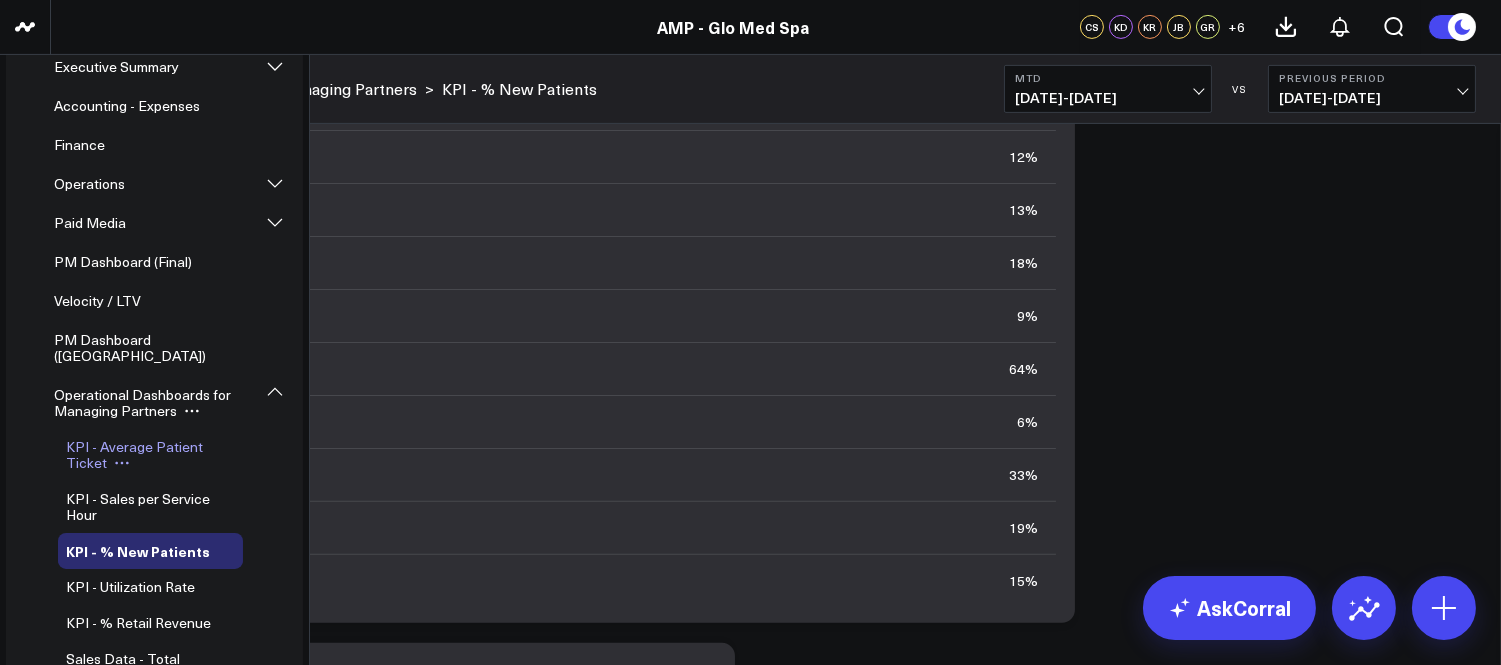 scroll, scrollTop: 111, scrollLeft: 0, axis: vertical 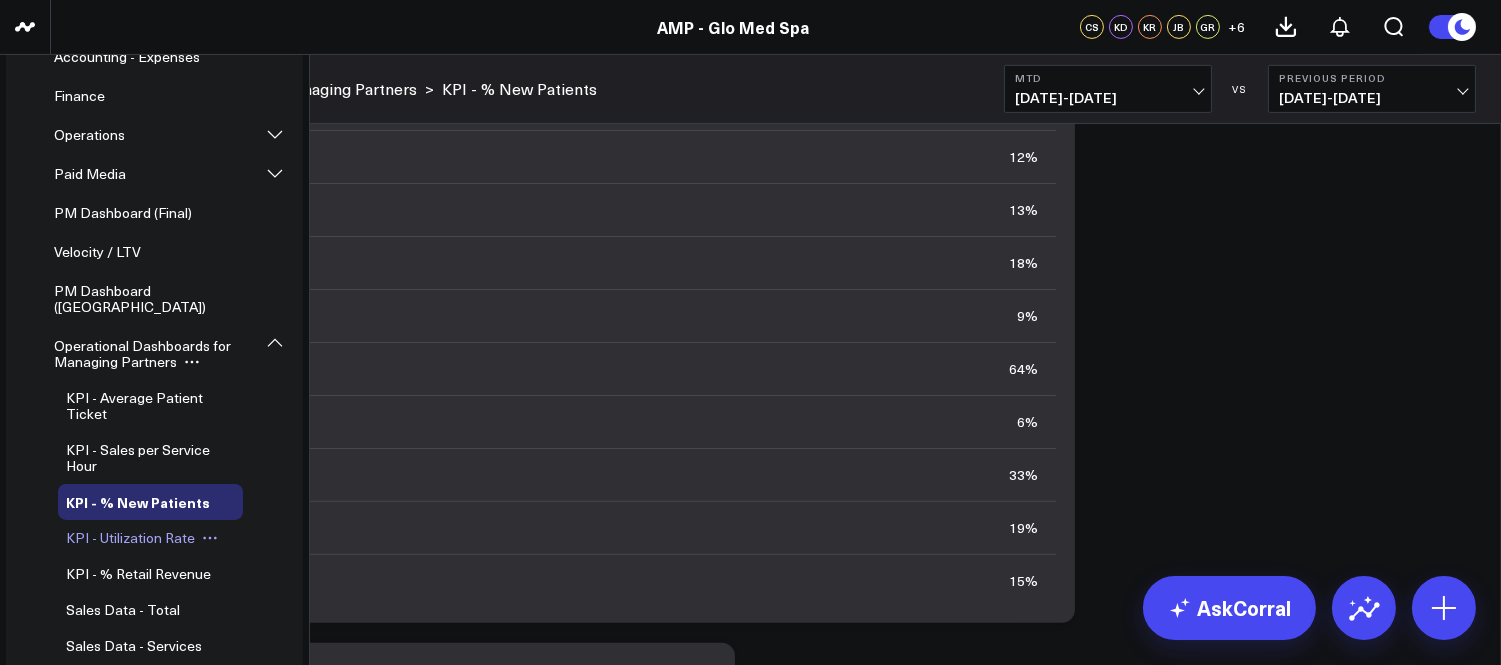 click on "KPI - Utilization Rate" at bounding box center [130, 537] 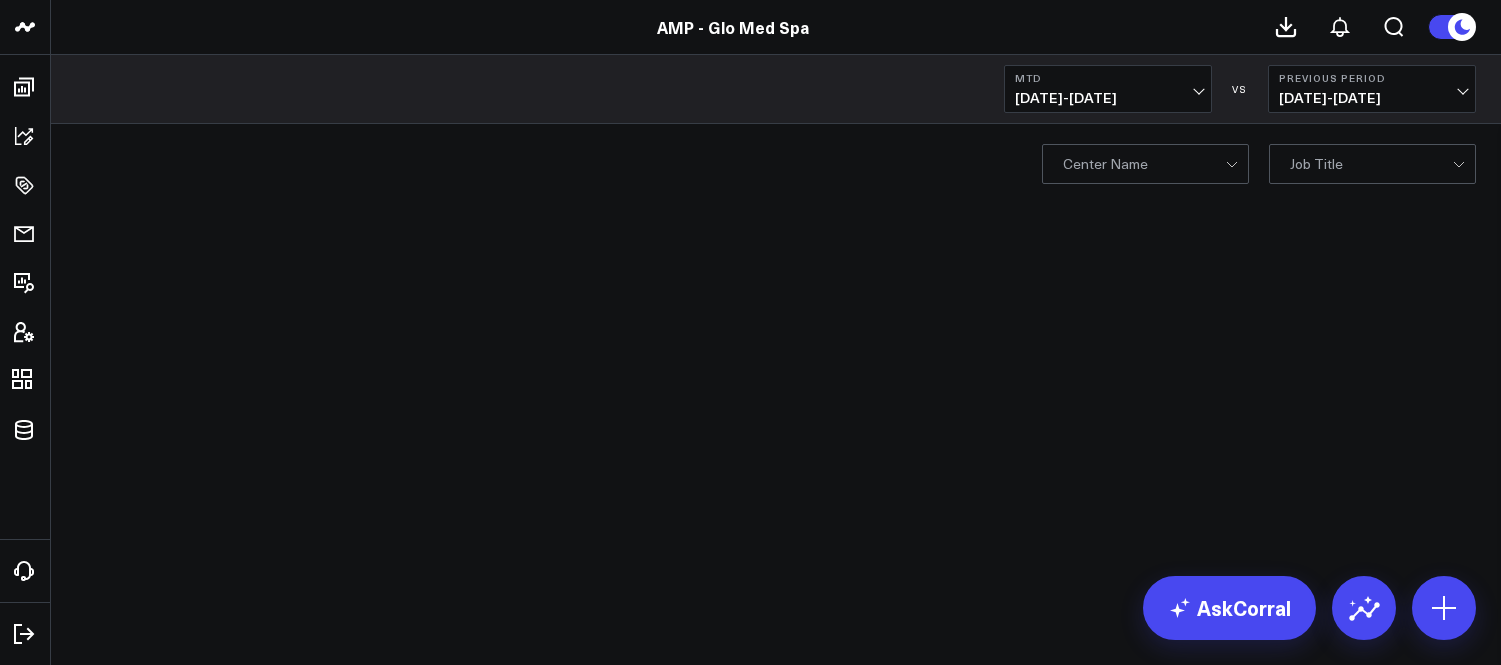 scroll, scrollTop: 0, scrollLeft: 0, axis: both 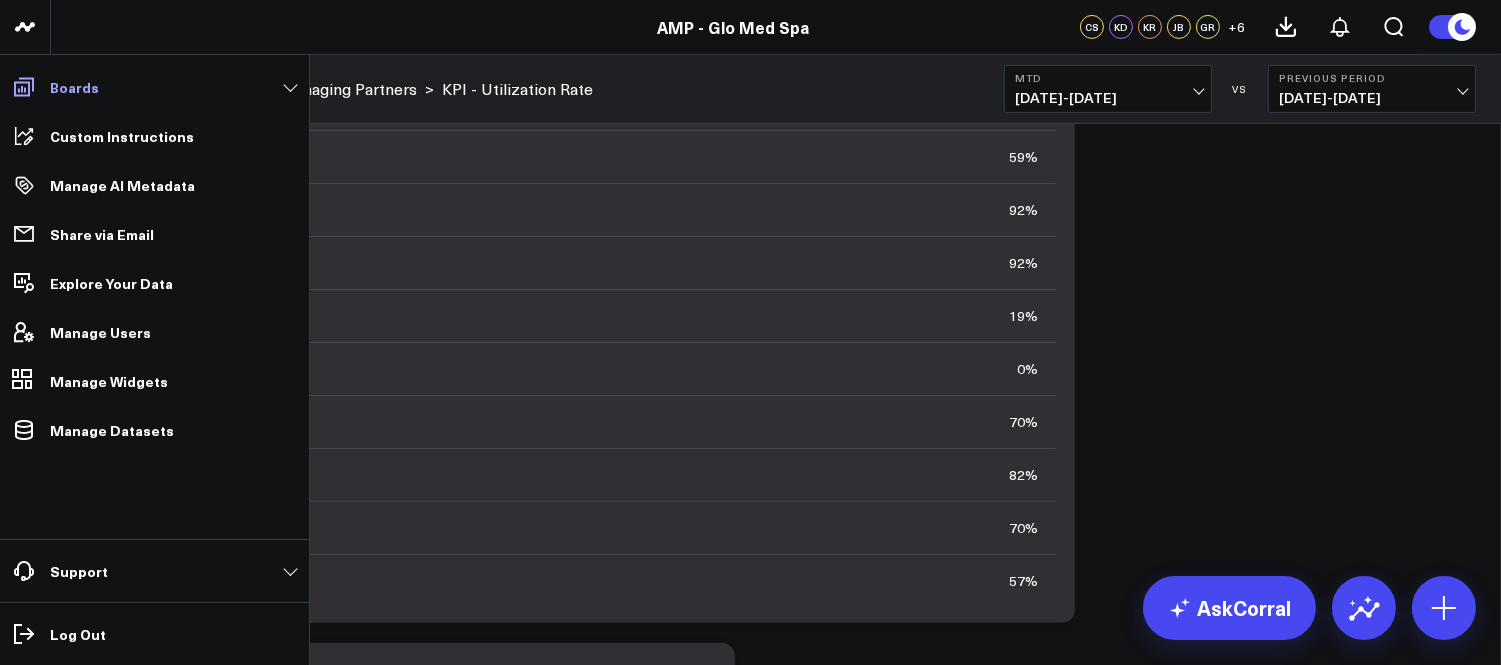 click on "Boards" at bounding box center (154, 87) 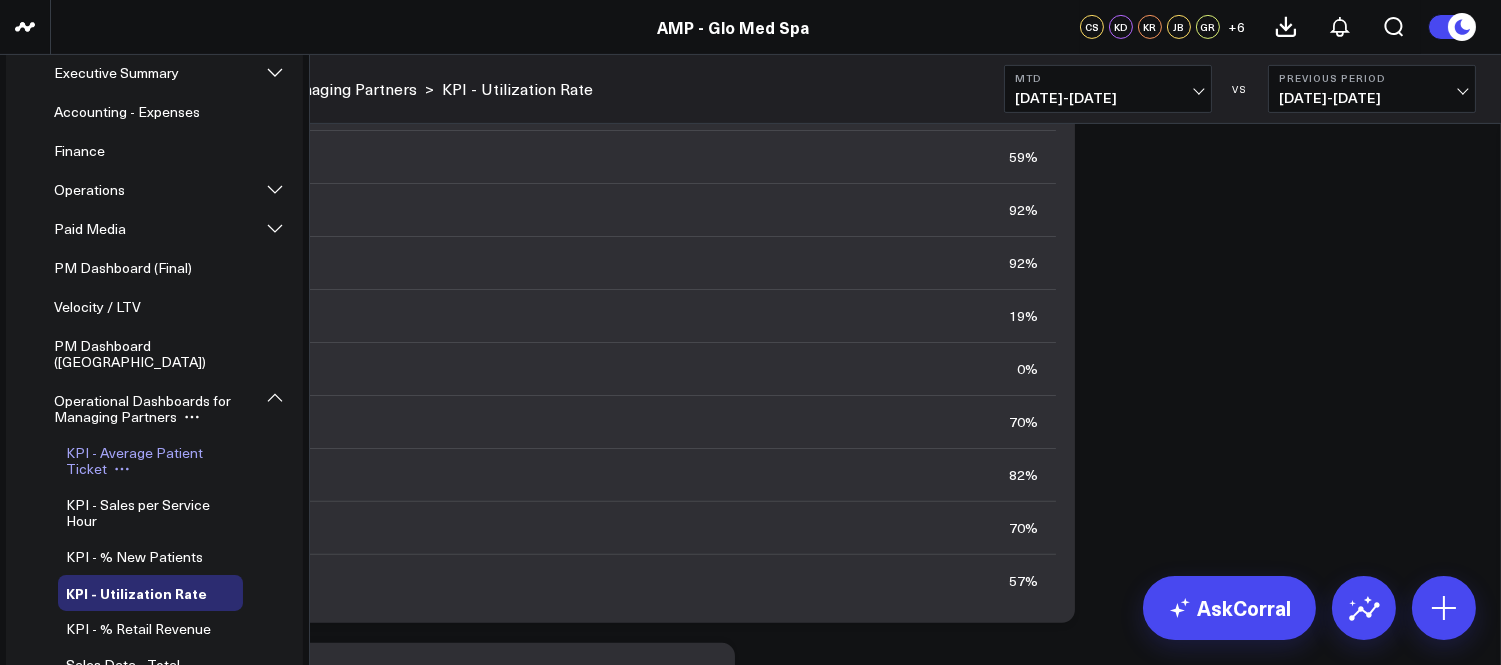 scroll, scrollTop: 111, scrollLeft: 0, axis: vertical 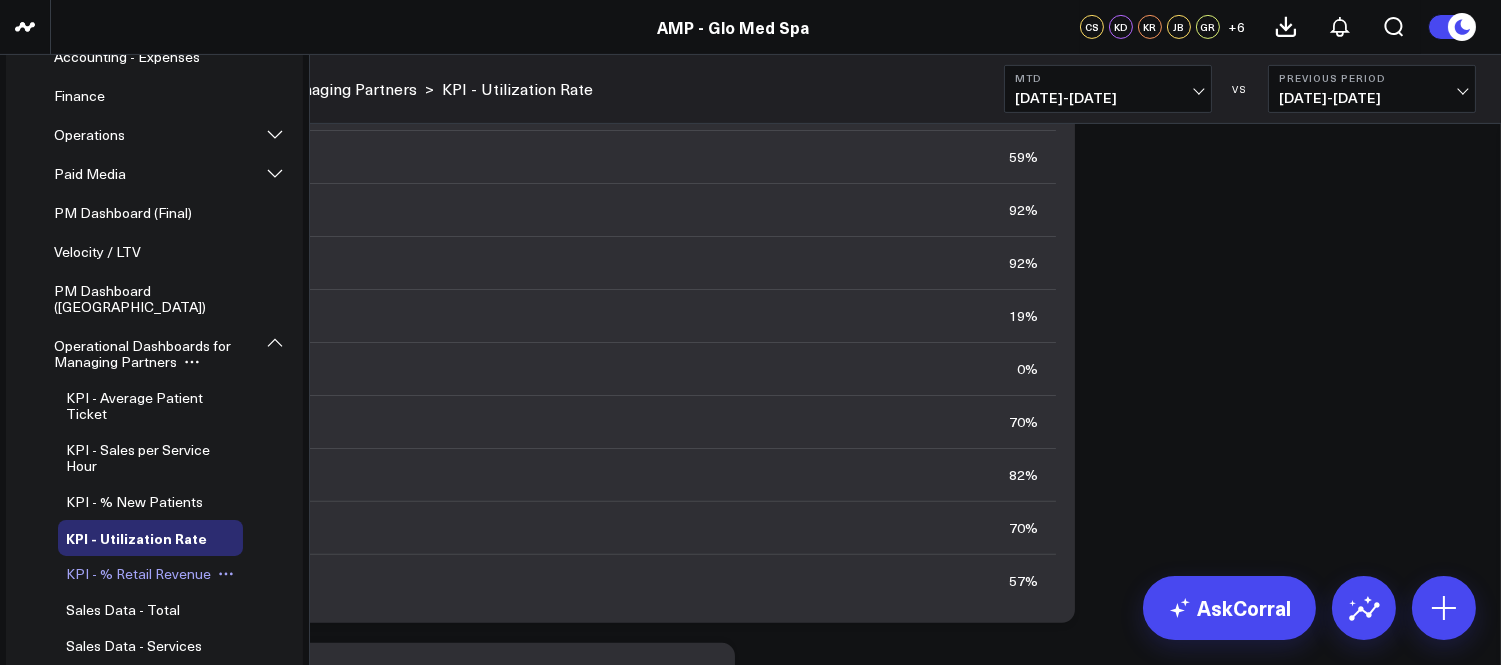 click on "KPI - % Retail Revenue" at bounding box center [138, 573] 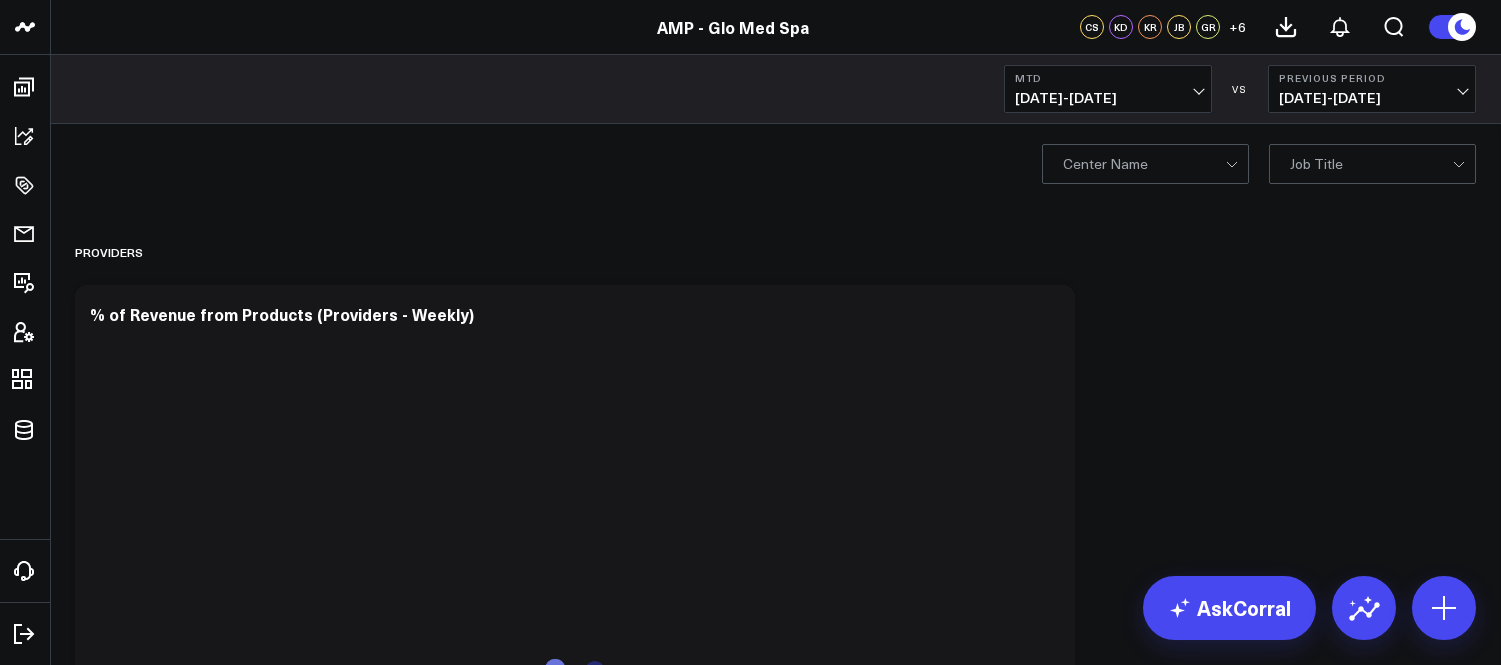 scroll, scrollTop: 0, scrollLeft: 0, axis: both 